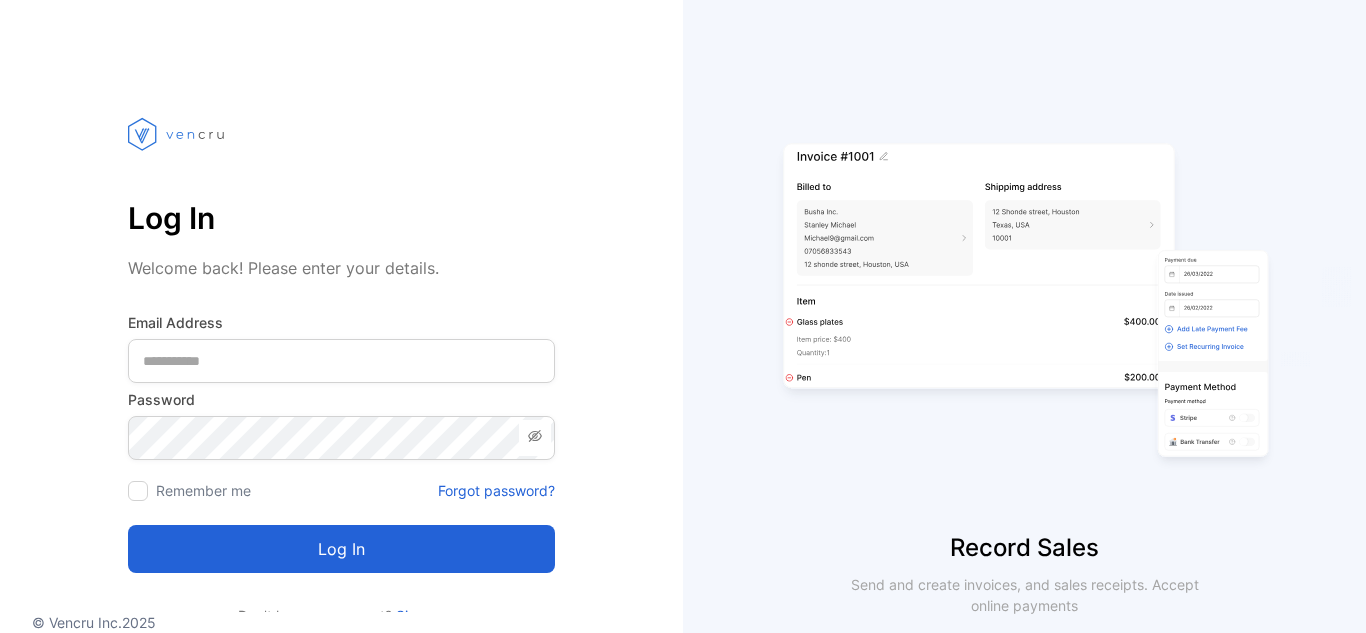 scroll, scrollTop: 0, scrollLeft: 0, axis: both 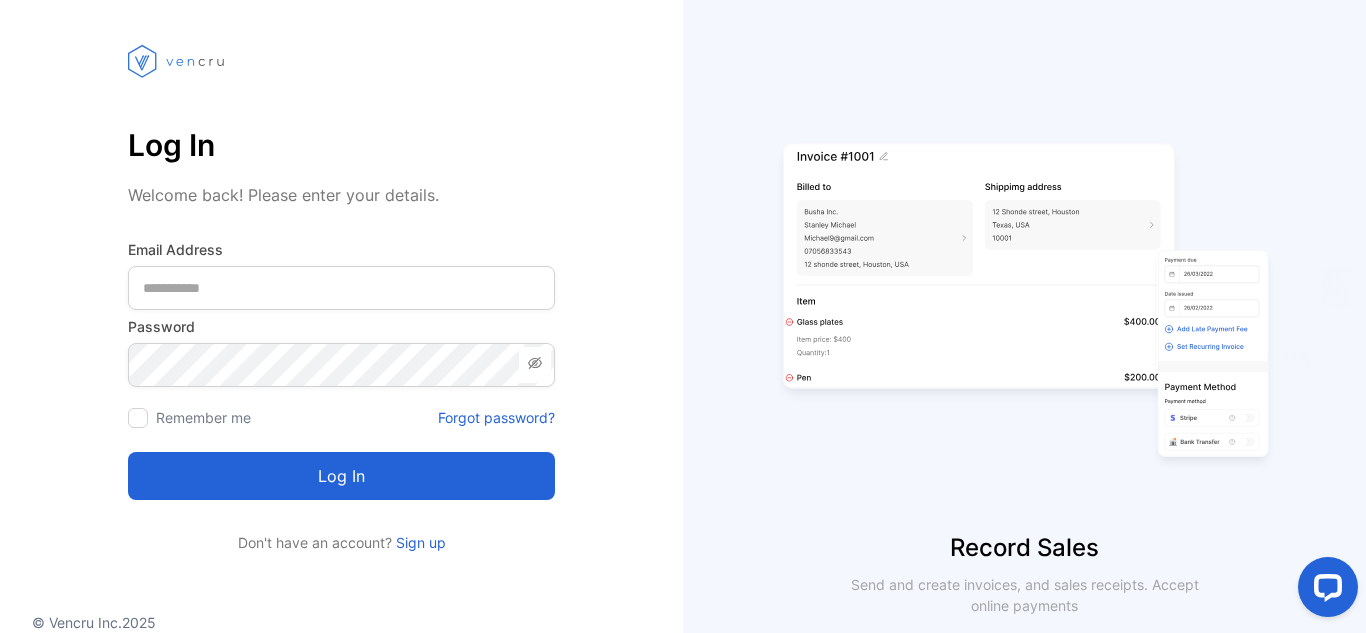 click on "Sign up" at bounding box center [419, 542] 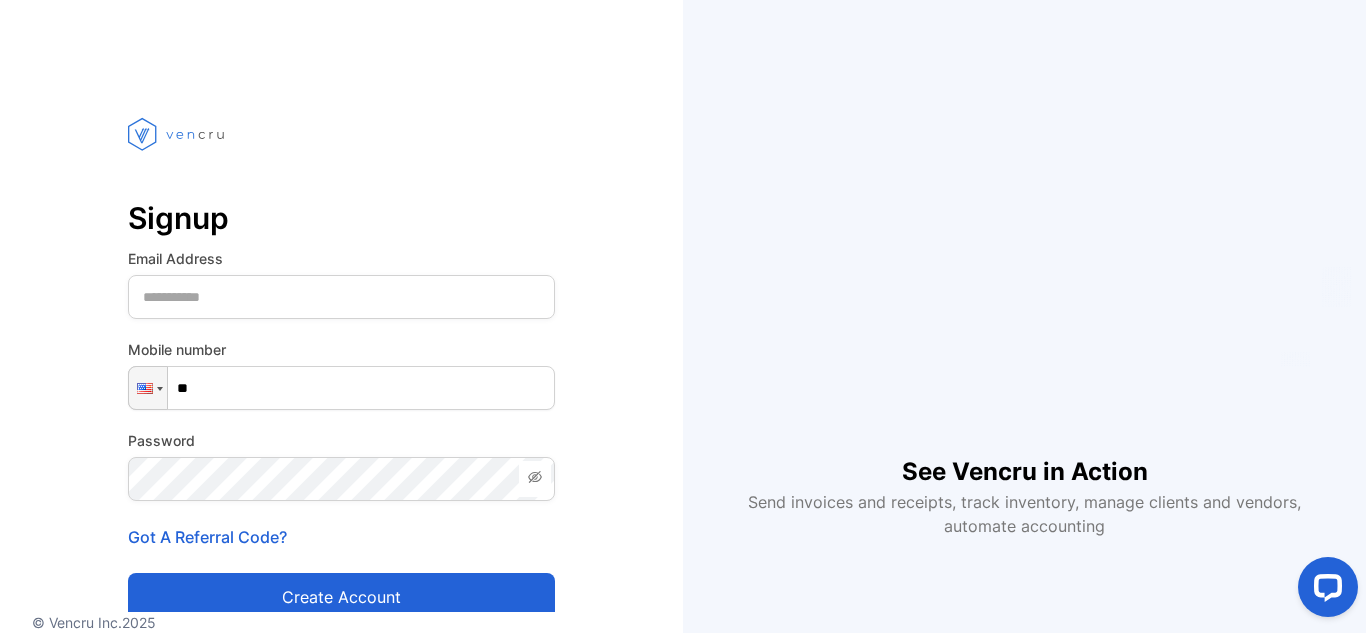 type on "****" 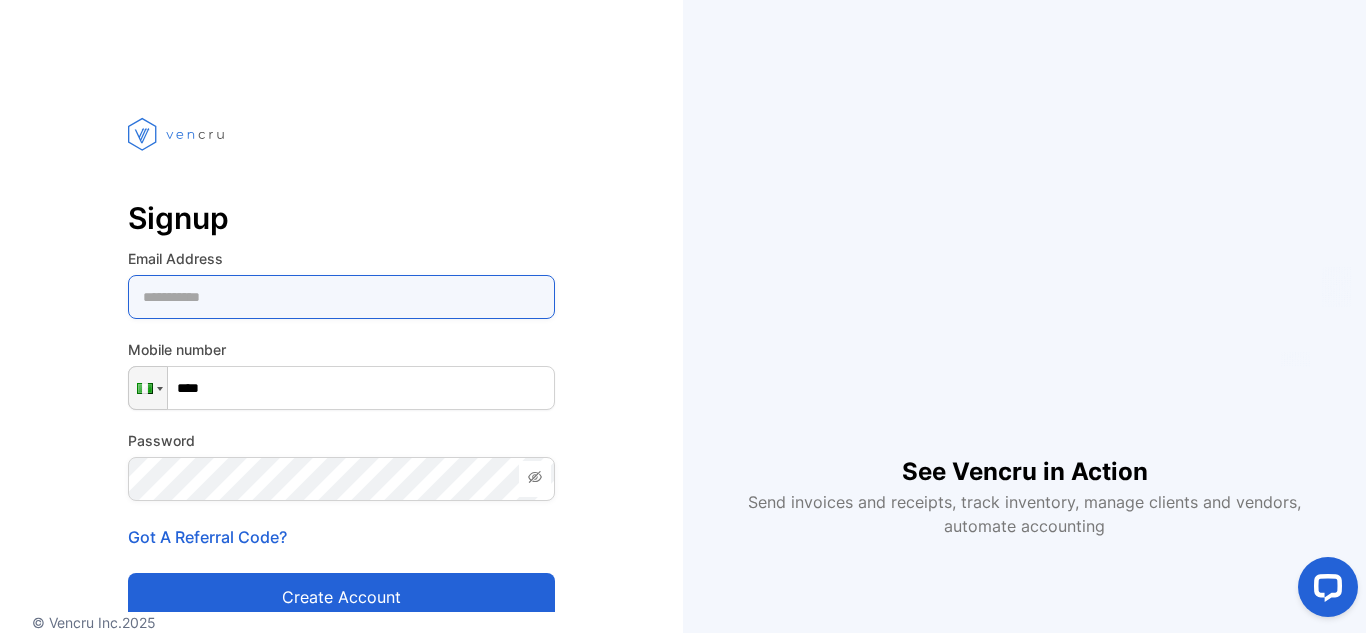 click at bounding box center (341, 297) 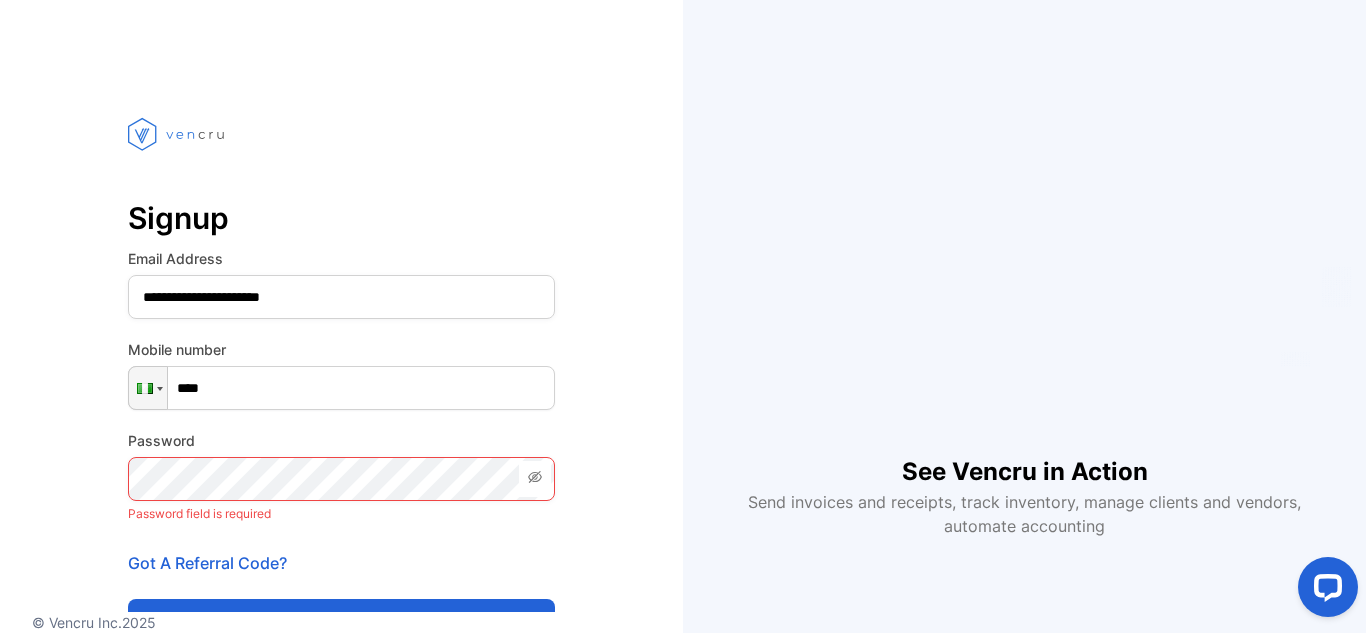 click on "****" at bounding box center [341, 388] 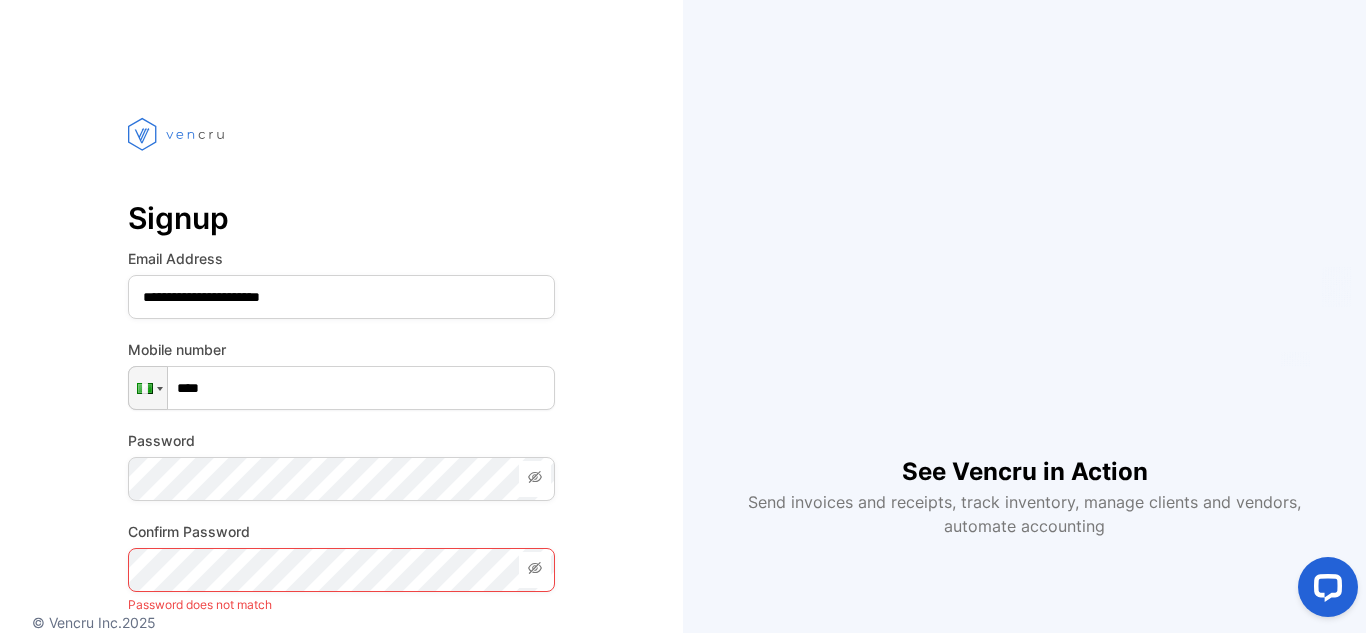 click on "****" at bounding box center [341, 388] 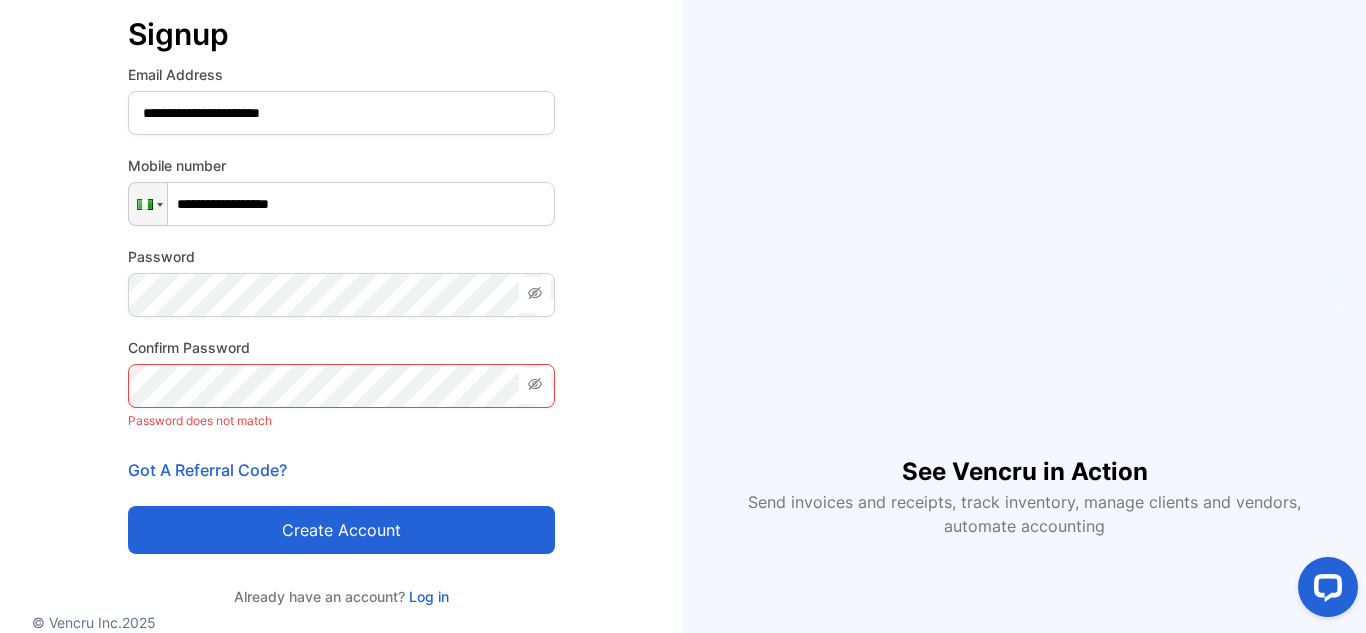 scroll, scrollTop: 200, scrollLeft: 0, axis: vertical 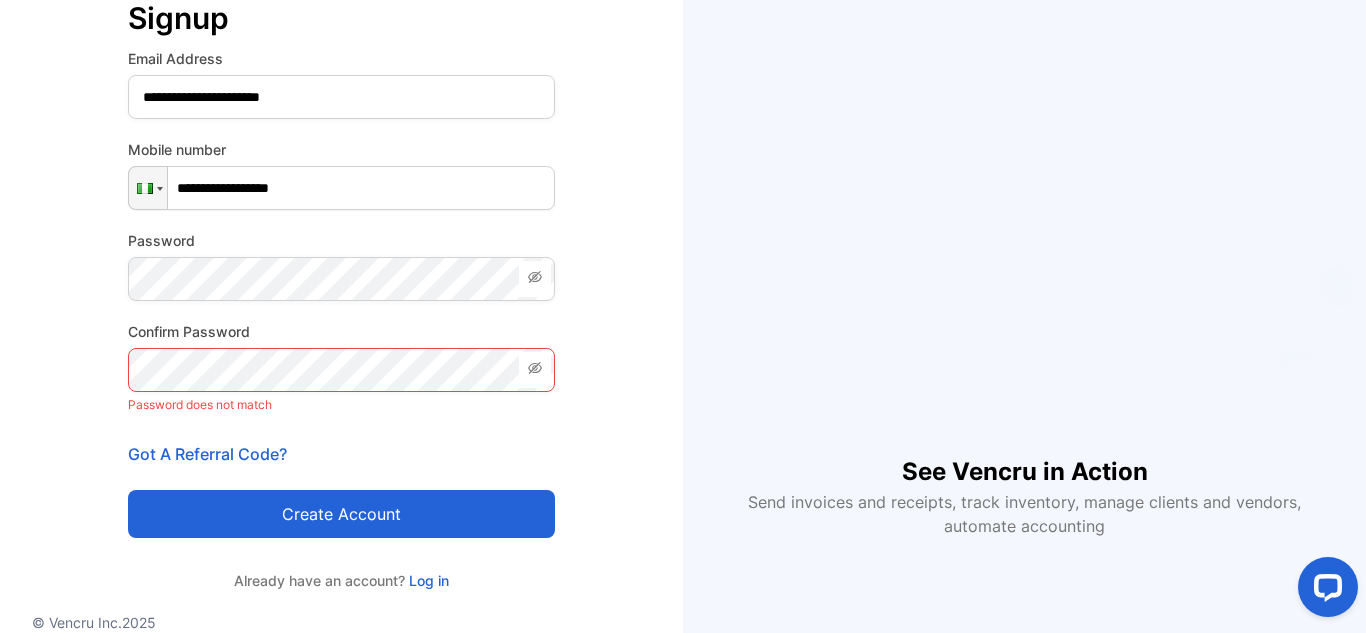 type on "**********" 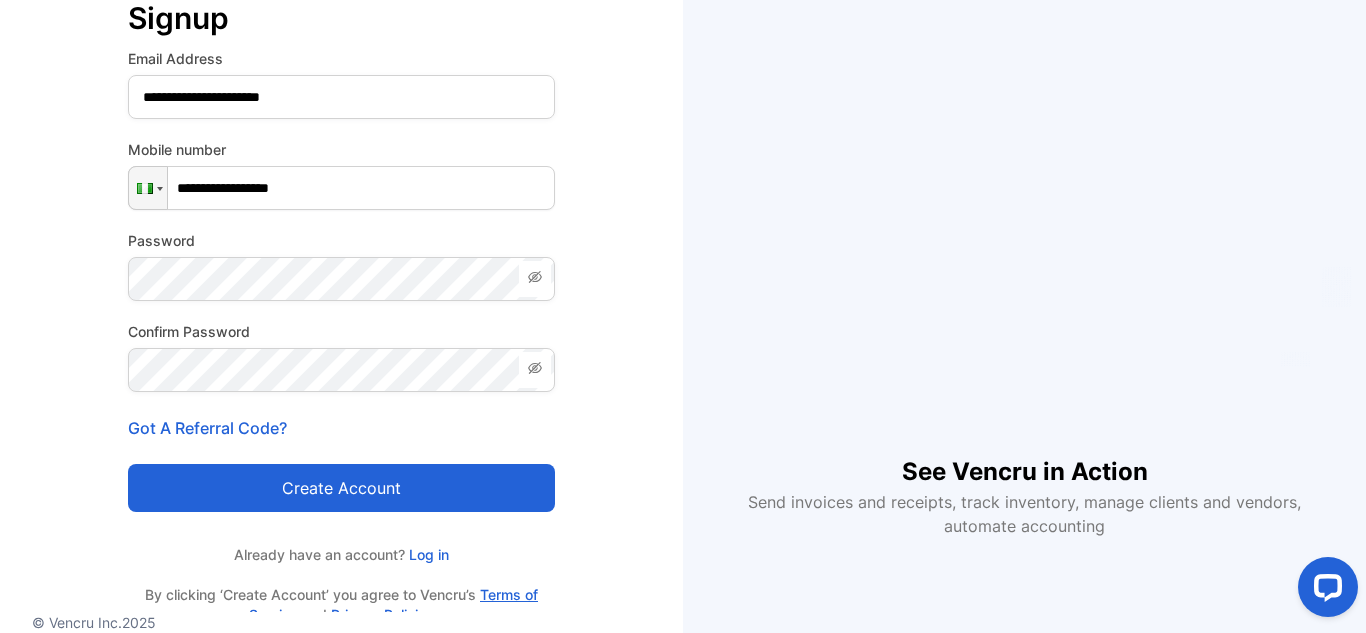 click on "Create account" at bounding box center (341, 488) 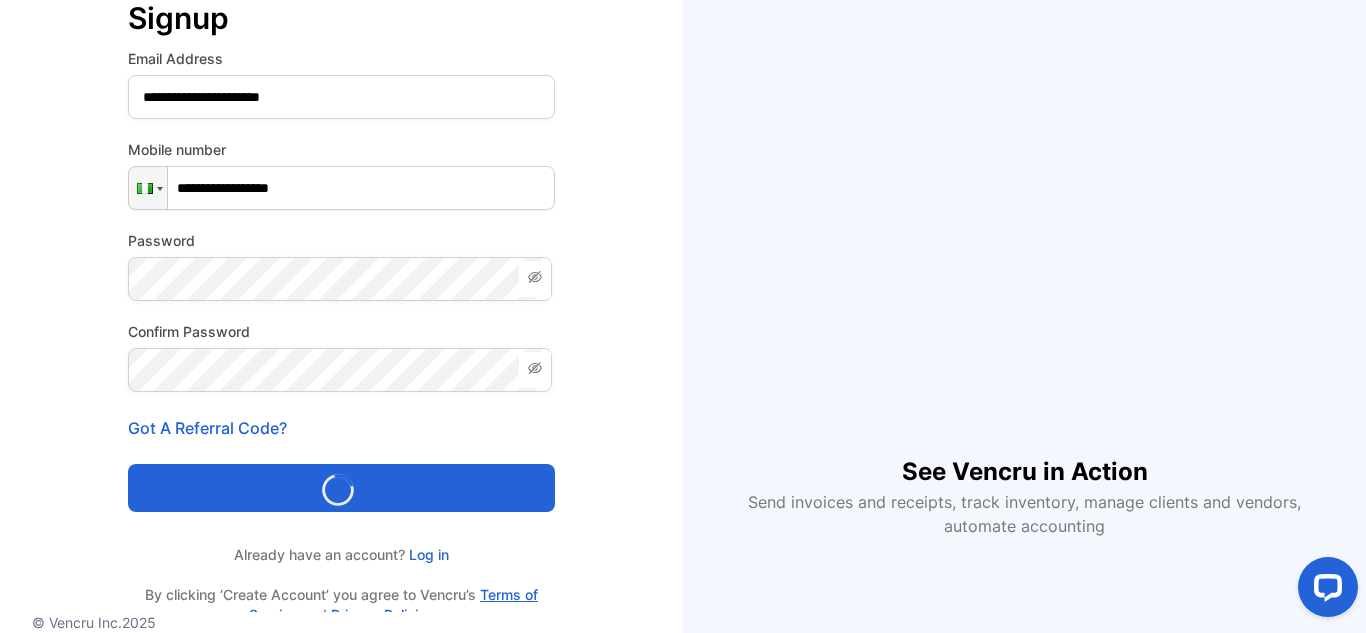 scroll, scrollTop: 0, scrollLeft: 0, axis: both 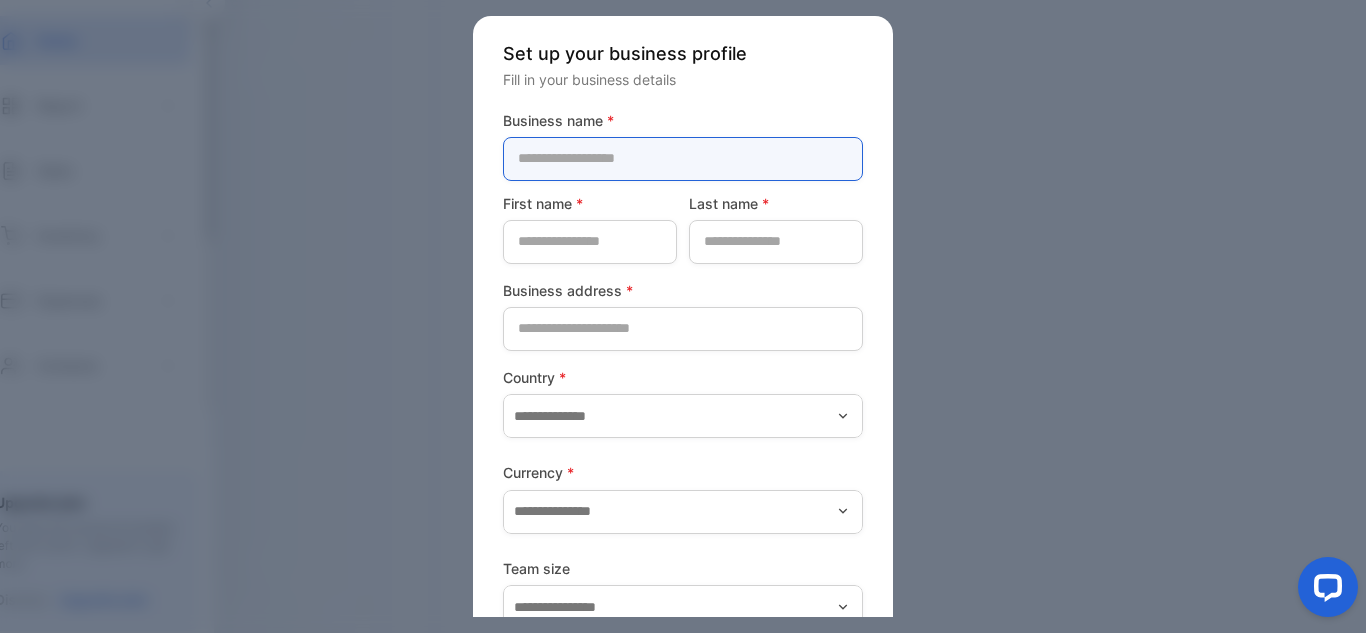 click at bounding box center [683, 159] 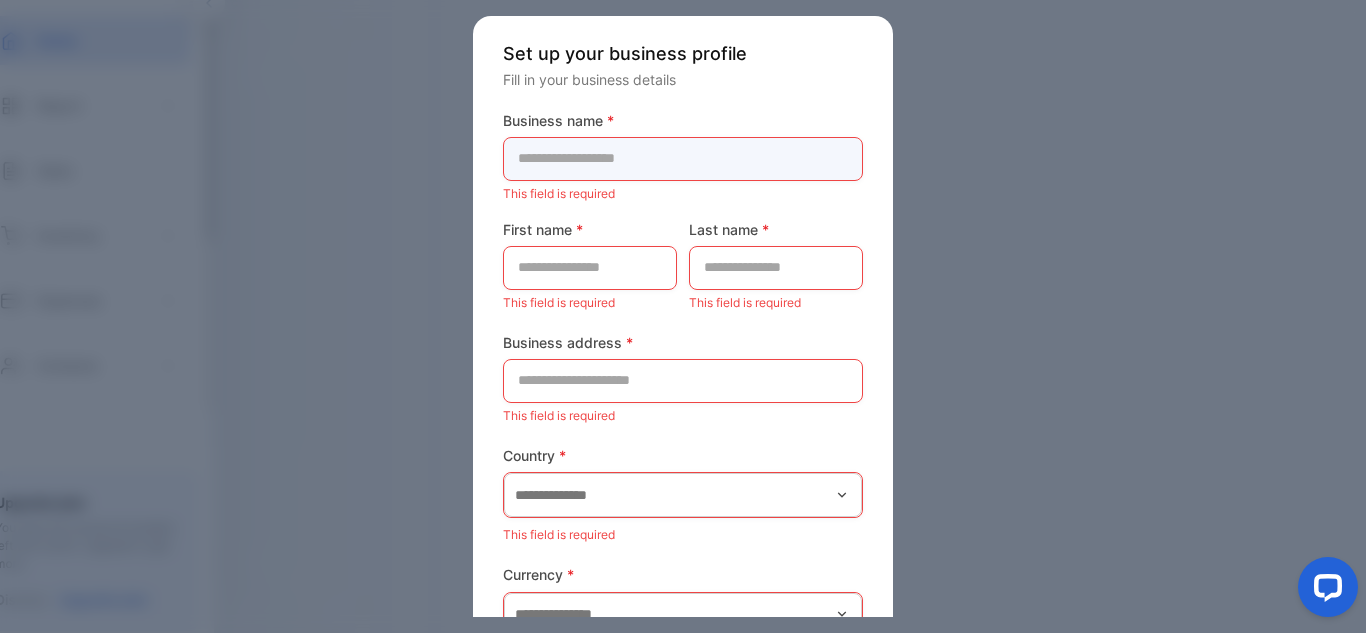 click at bounding box center [683, 159] 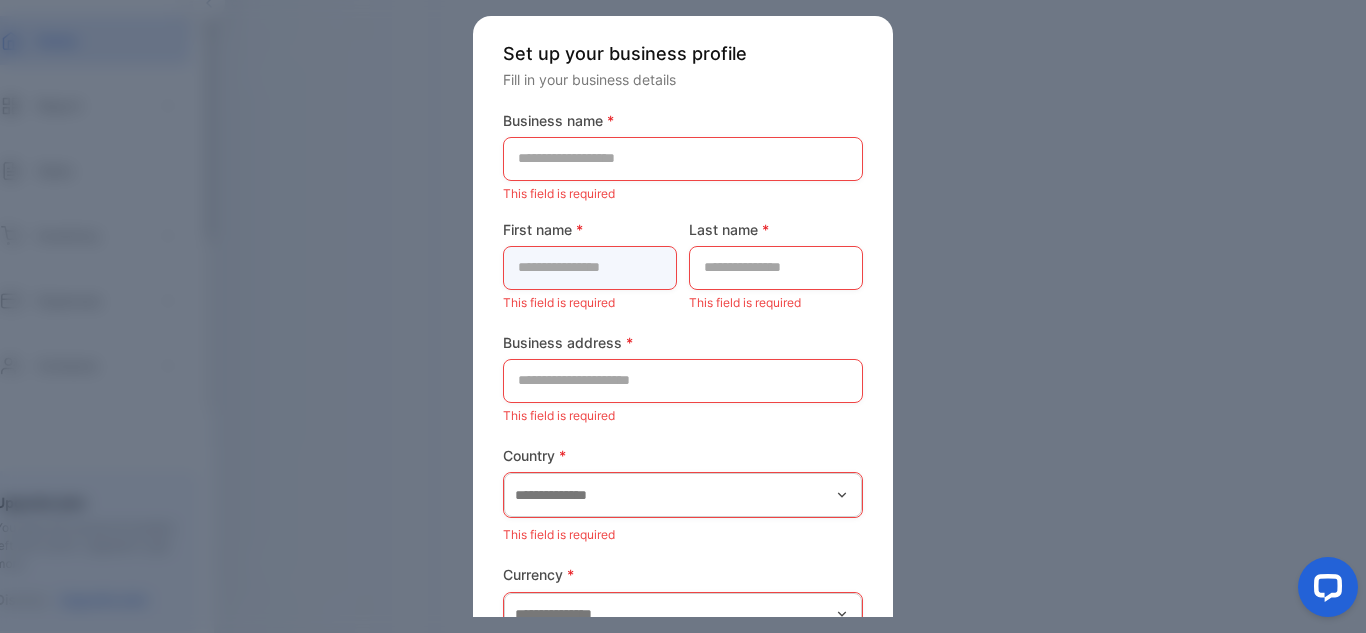 click at bounding box center (590, 268) 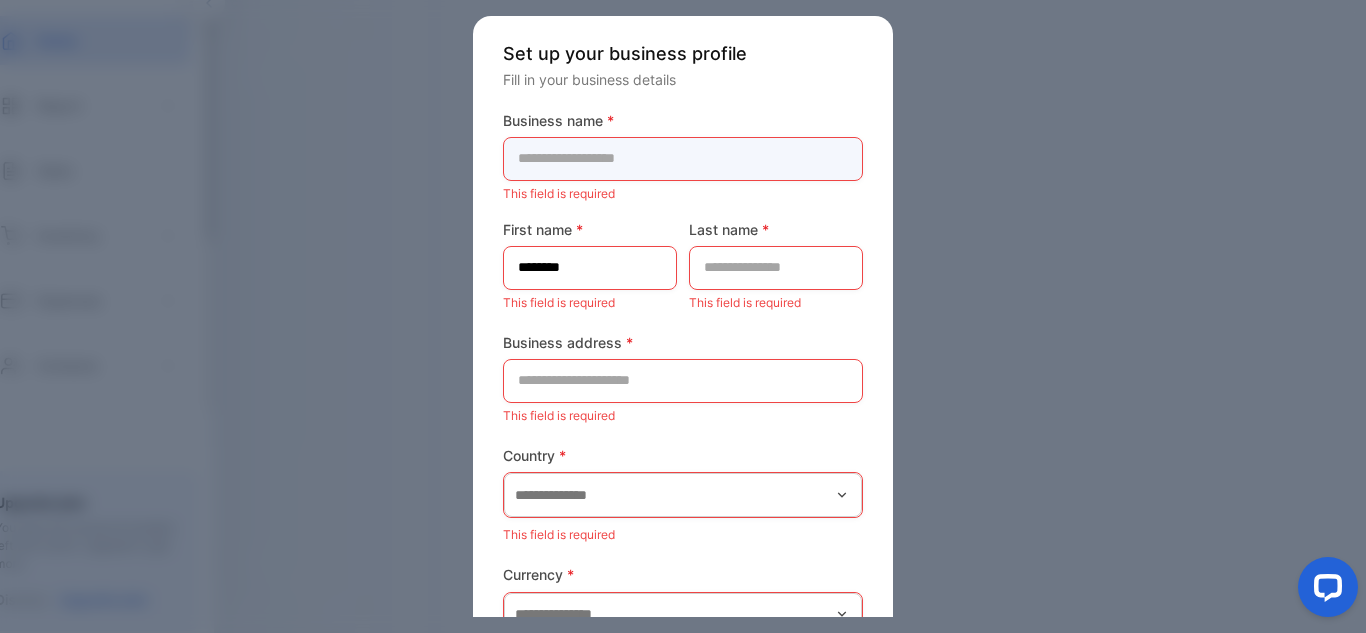 type on "**********" 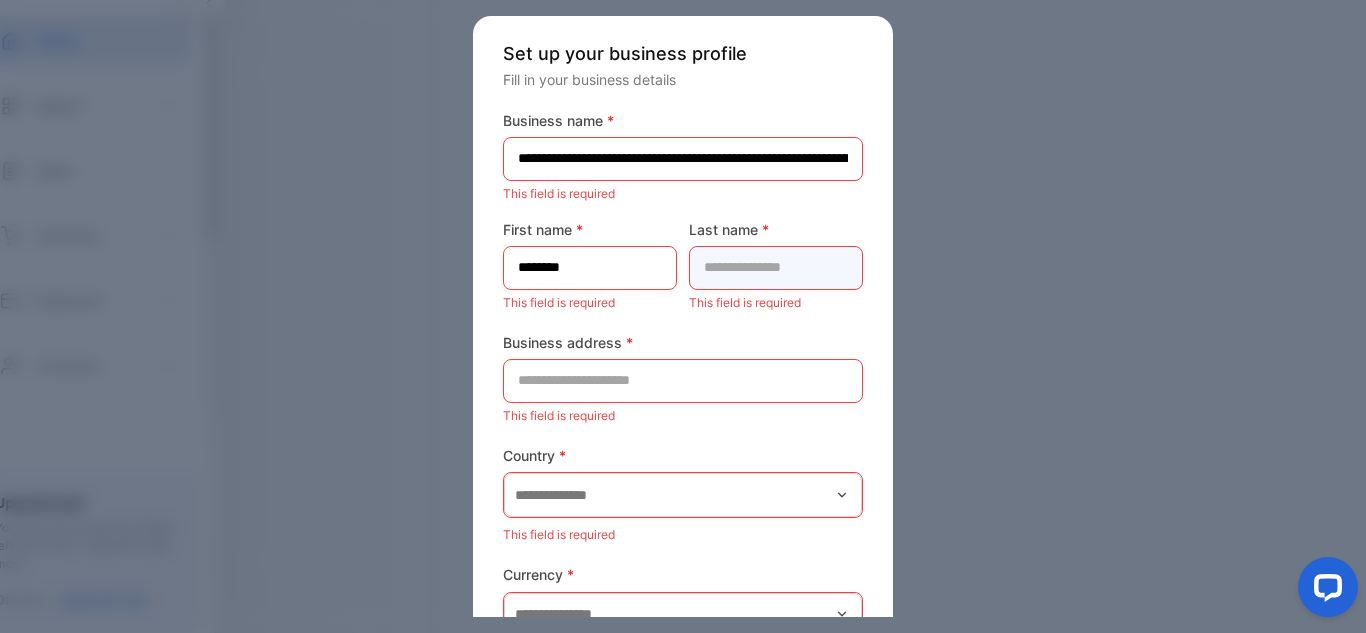 type on "*********" 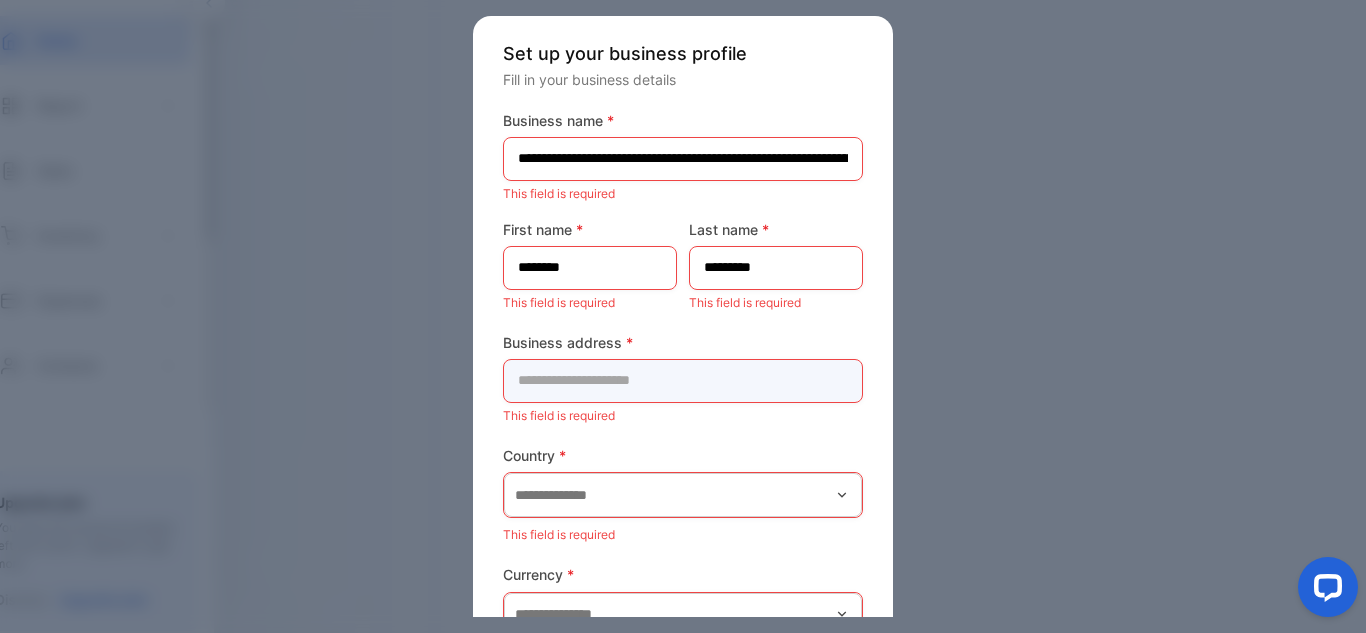 type on "**********" 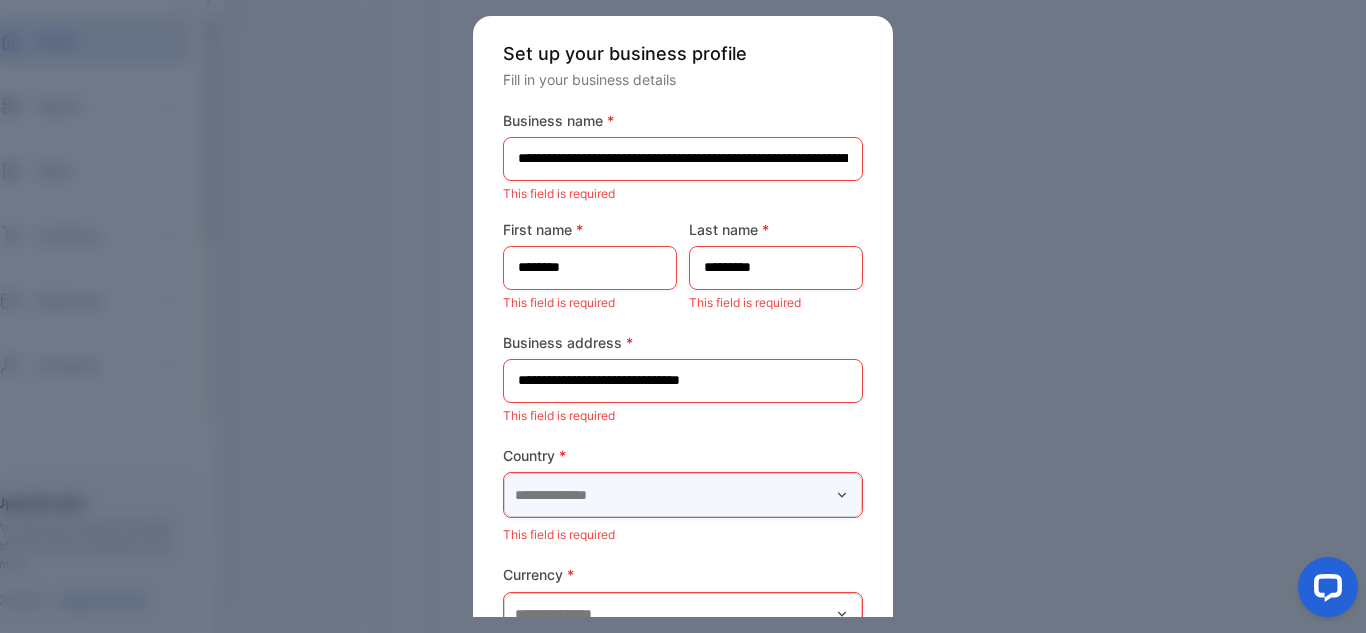 type on "*******" 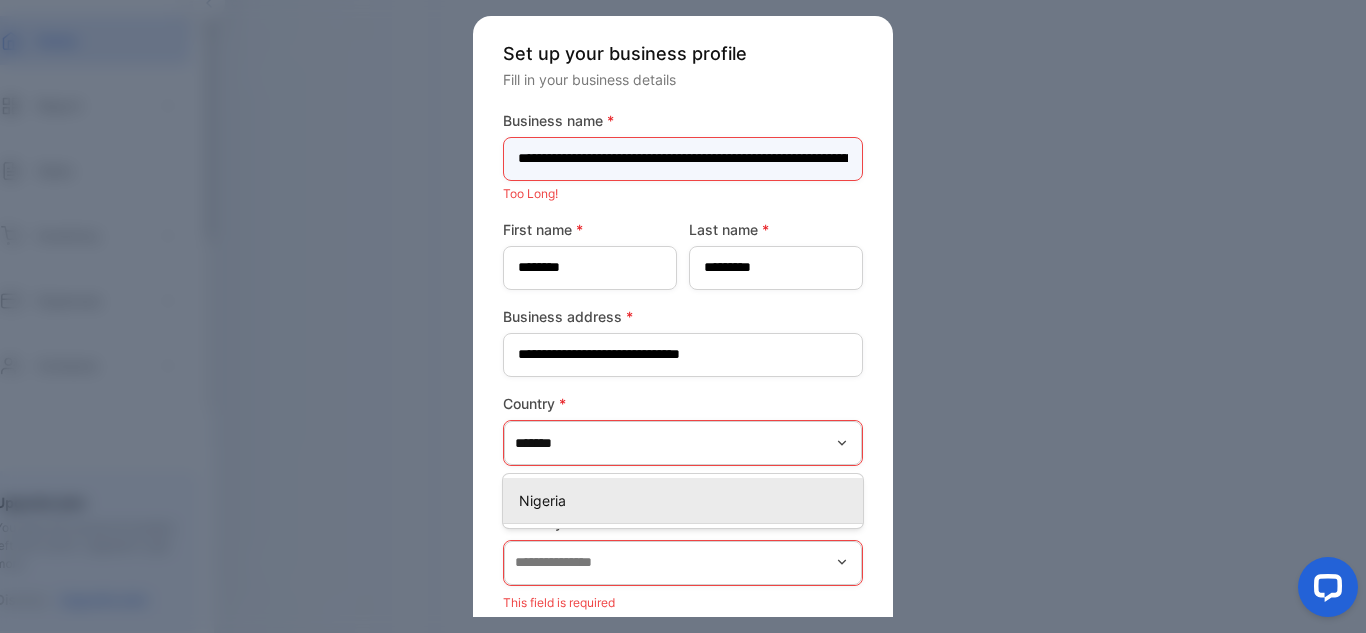 scroll, scrollTop: 0, scrollLeft: 291, axis: horizontal 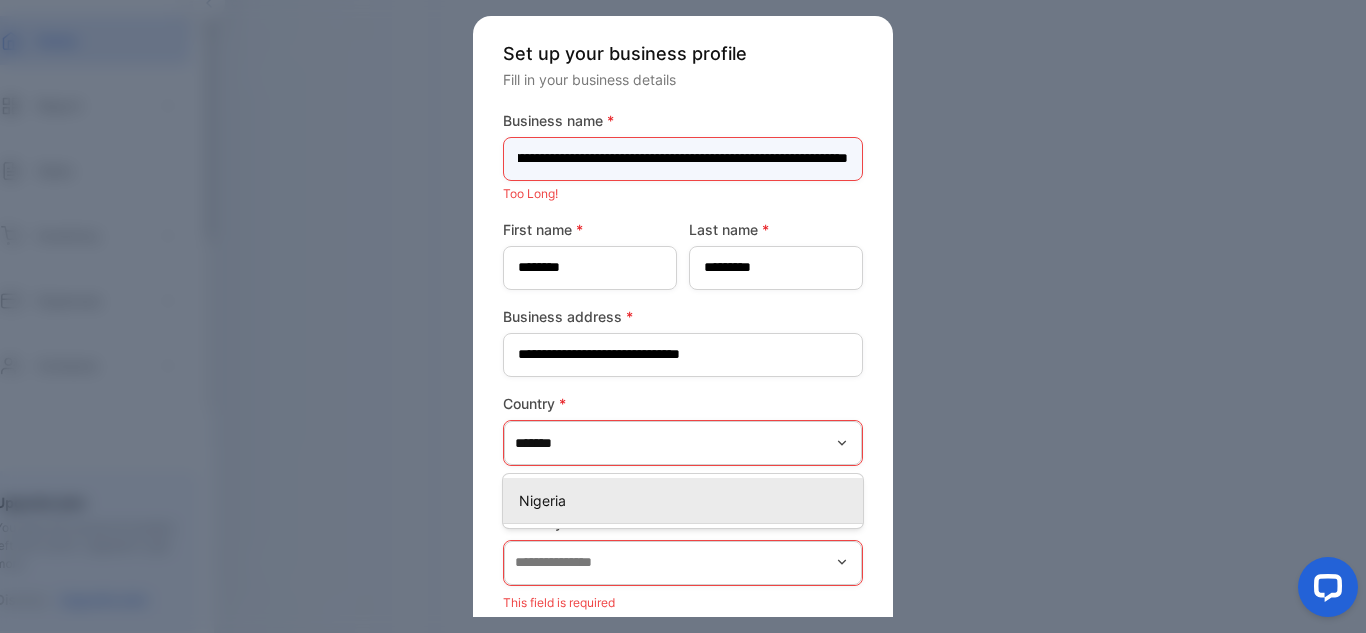 drag, startPoint x: 514, startPoint y: 148, endPoint x: 1201, endPoint y: 224, distance: 691.191 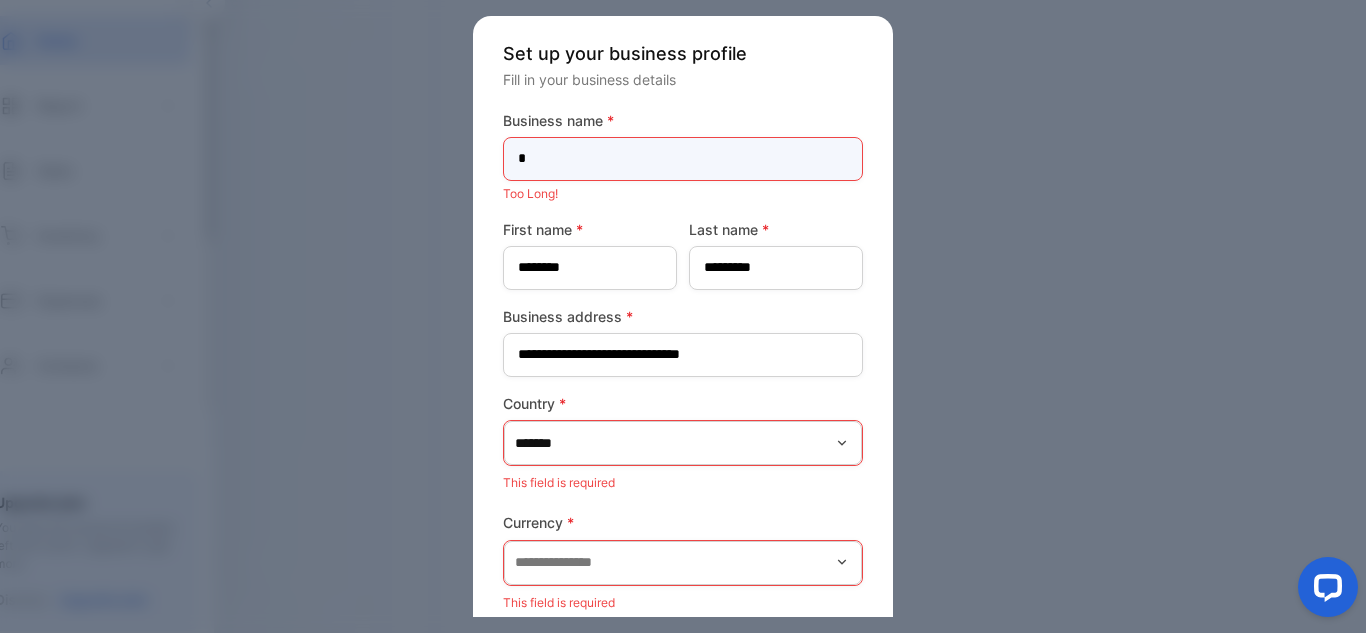 scroll, scrollTop: 0, scrollLeft: 0, axis: both 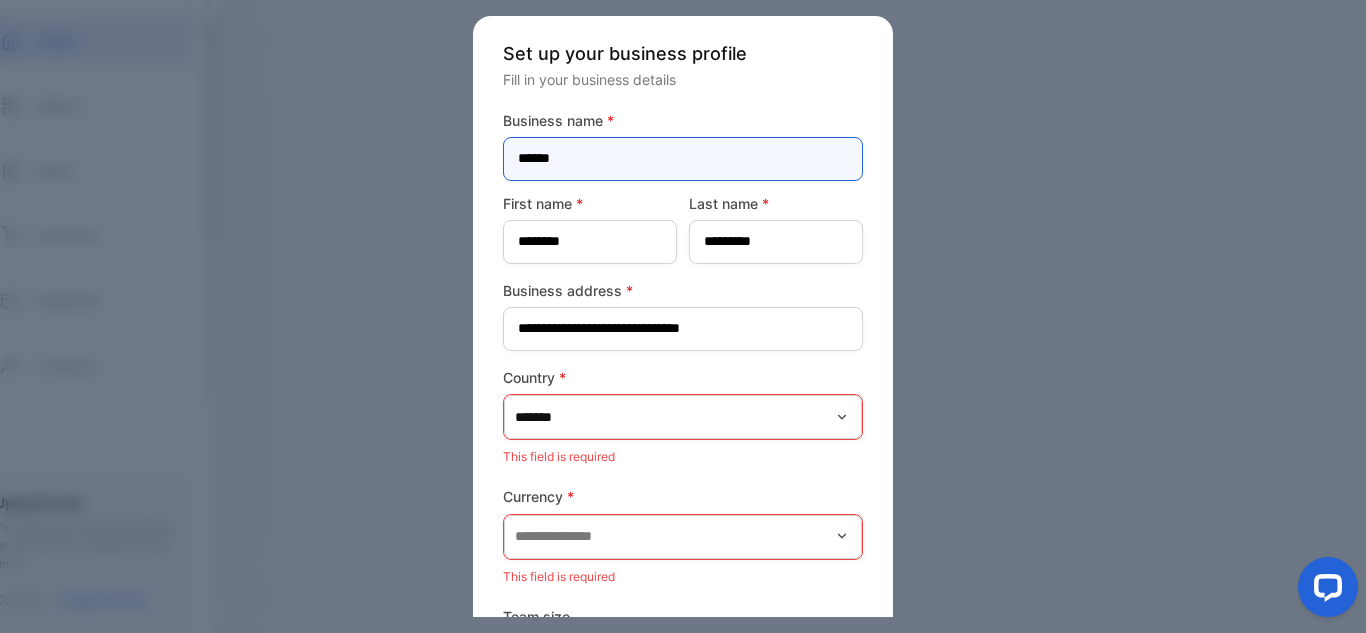 type on "******" 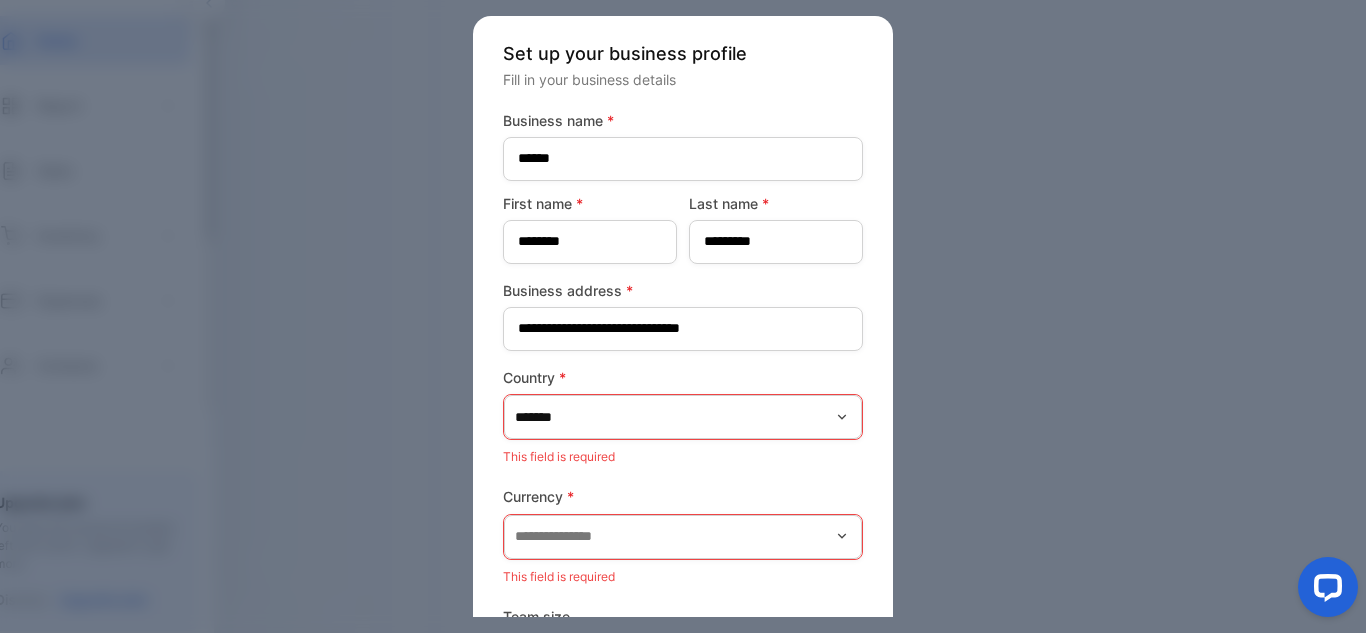 click on "Country   * ******* This field is required" at bounding box center [683, 419] 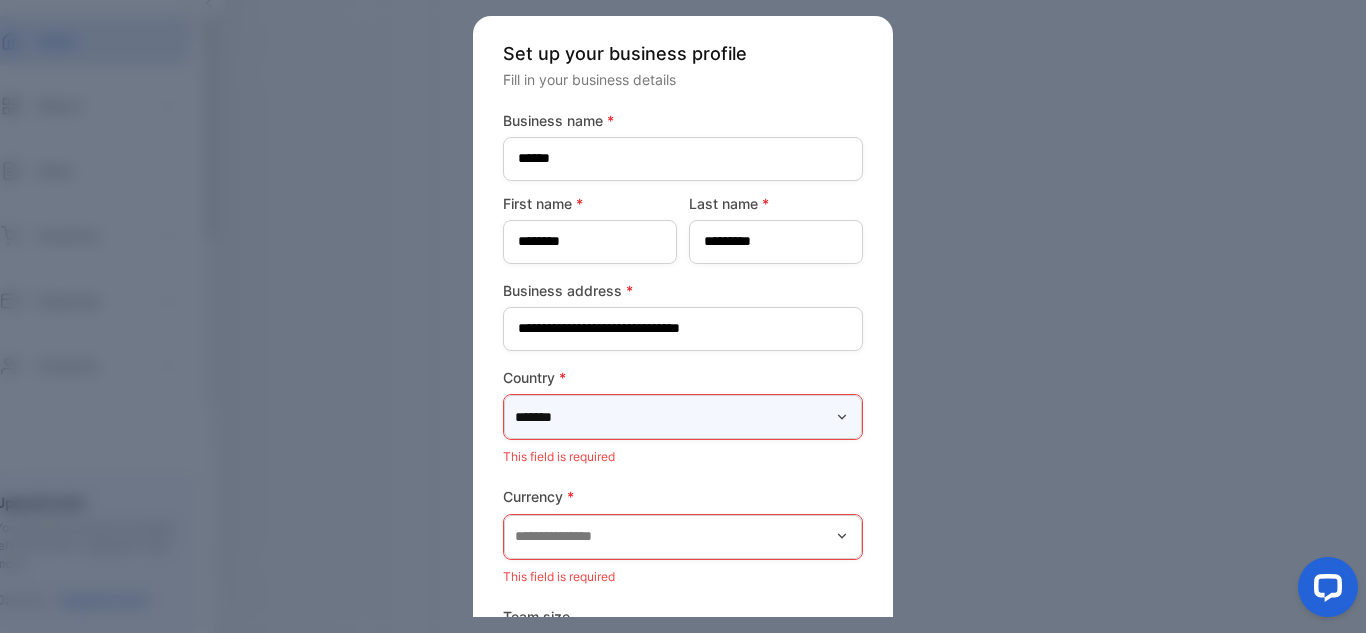 click on "*******" at bounding box center (683, 417) 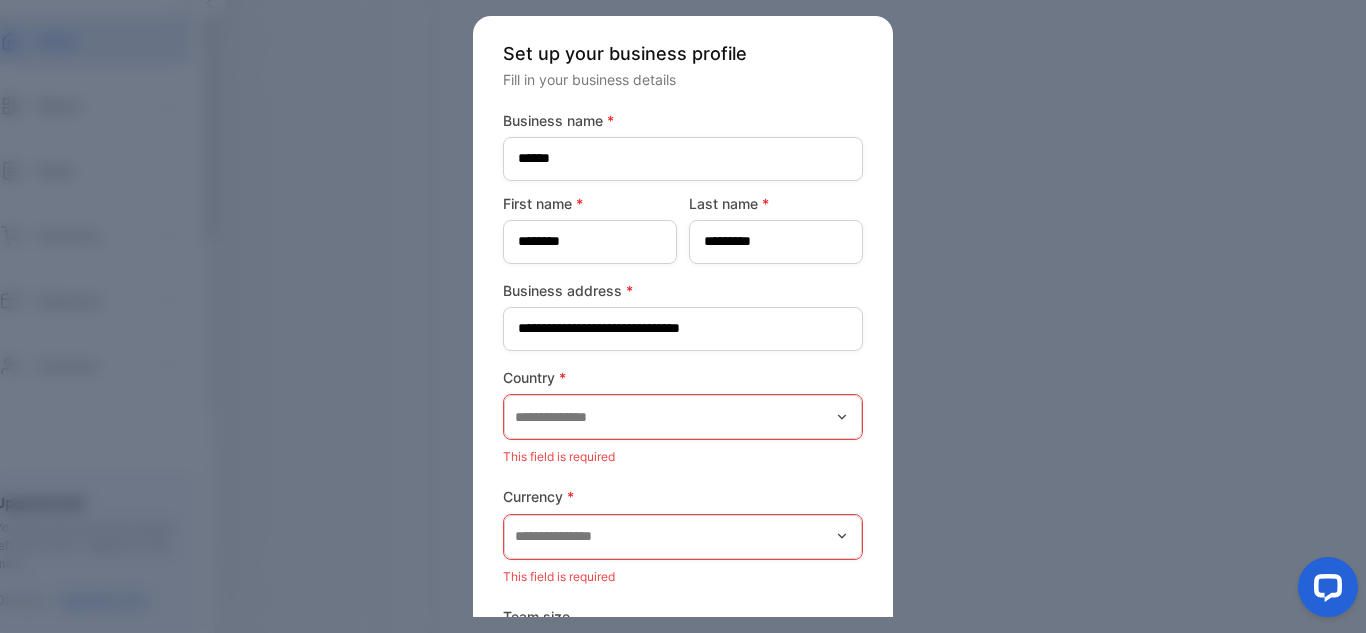 click on "Country   *" at bounding box center [683, 377] 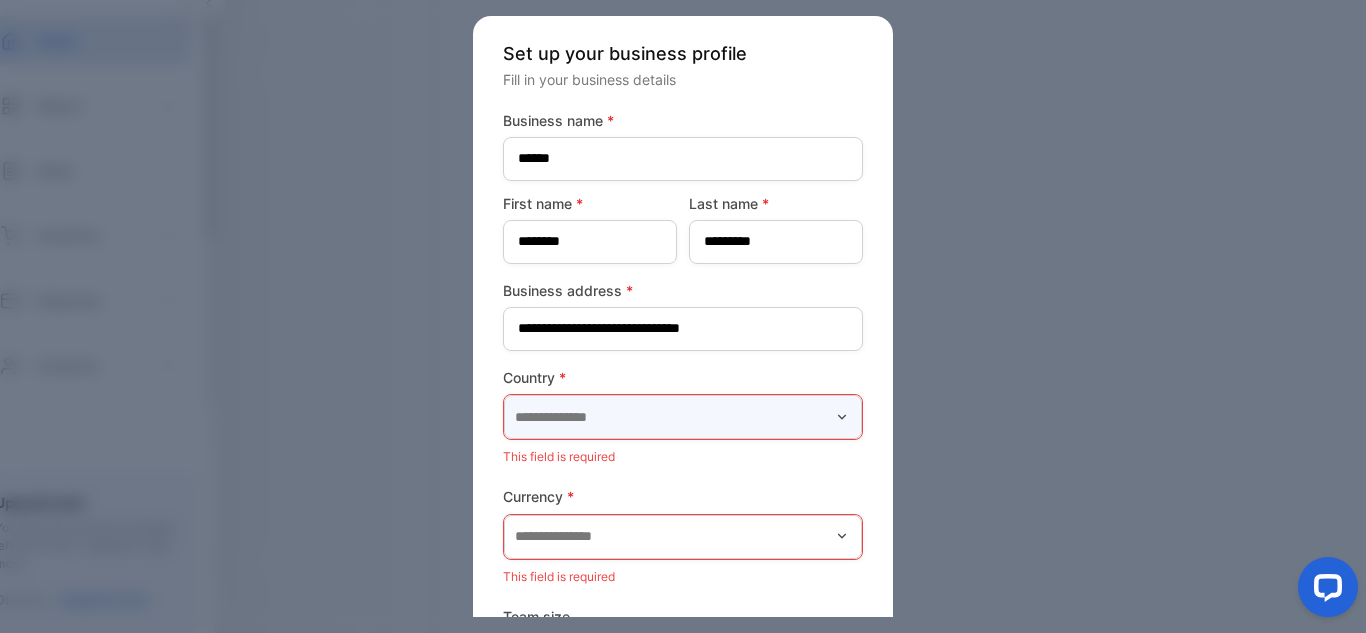 click at bounding box center (683, 417) 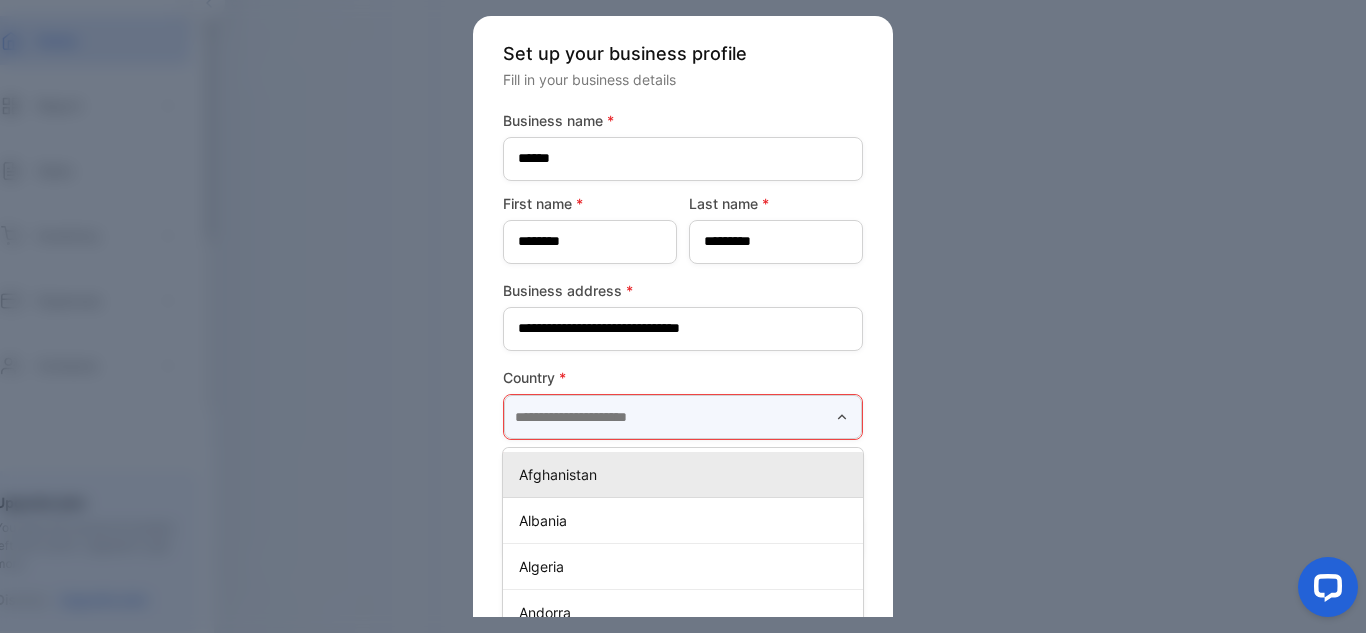 type on "*******" 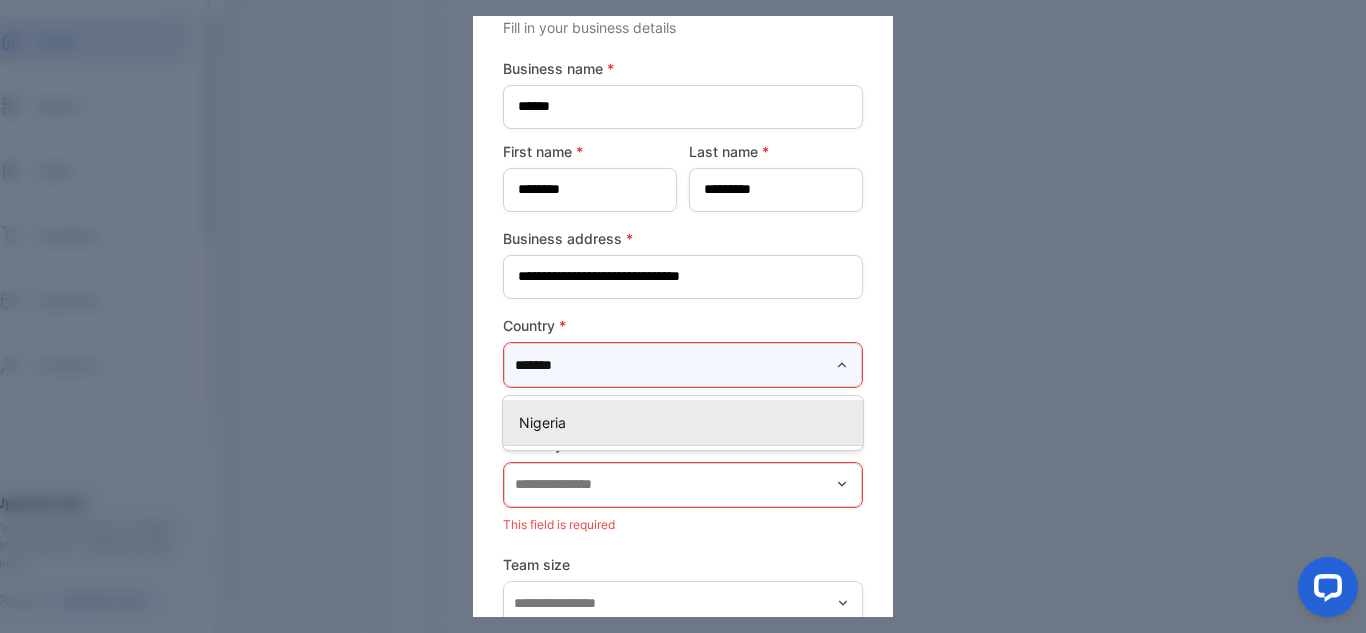 scroll, scrollTop: 100, scrollLeft: 0, axis: vertical 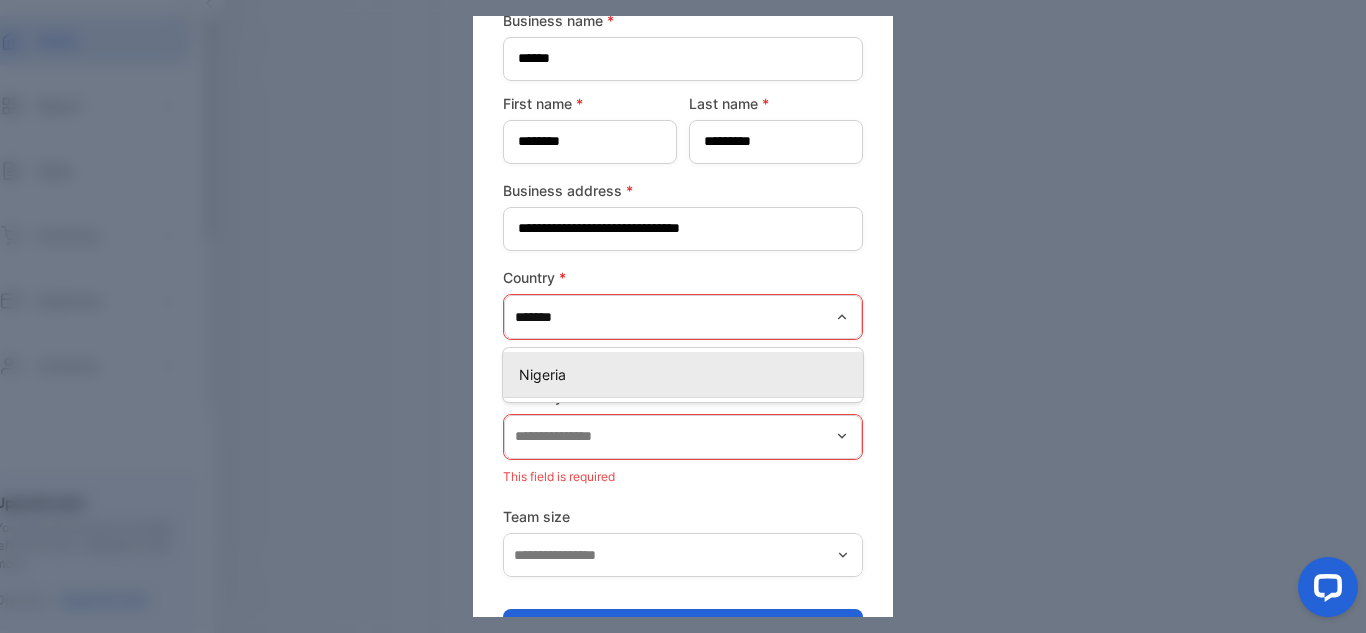 click on "Nigeria" at bounding box center [687, 374] 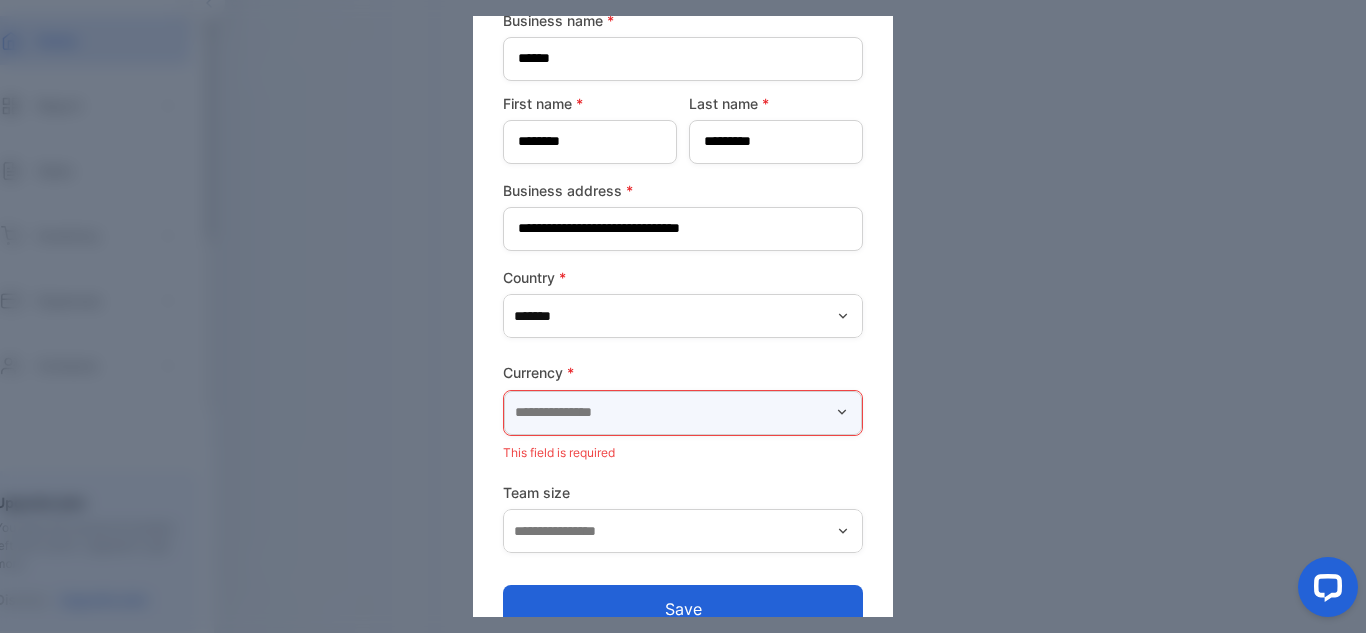 click at bounding box center [683, 413] 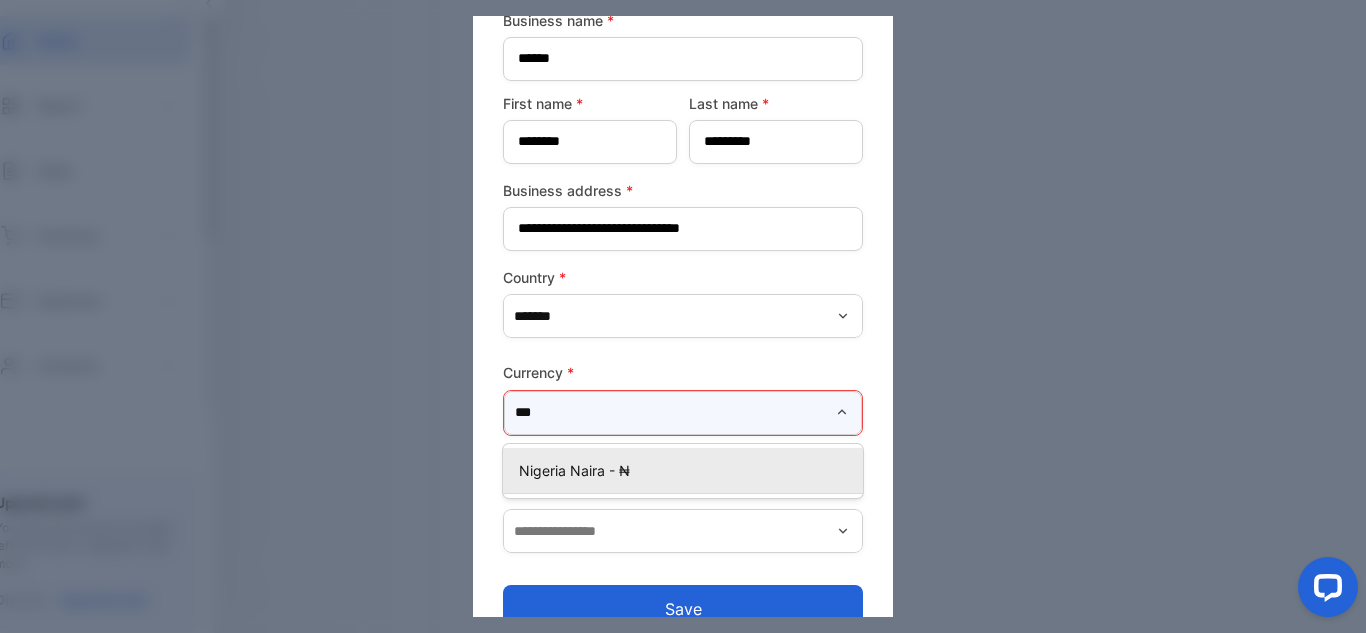 scroll, scrollTop: 100, scrollLeft: 0, axis: vertical 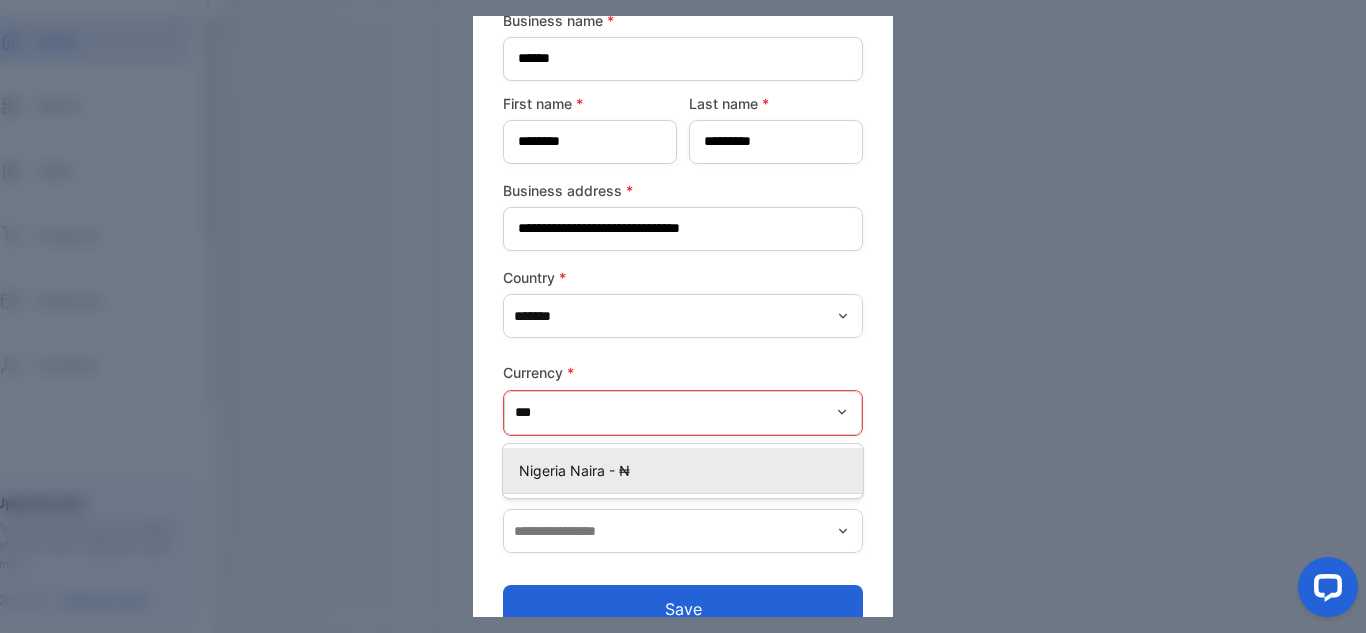 click on "Nigeria Naira - ₦" at bounding box center [687, 470] 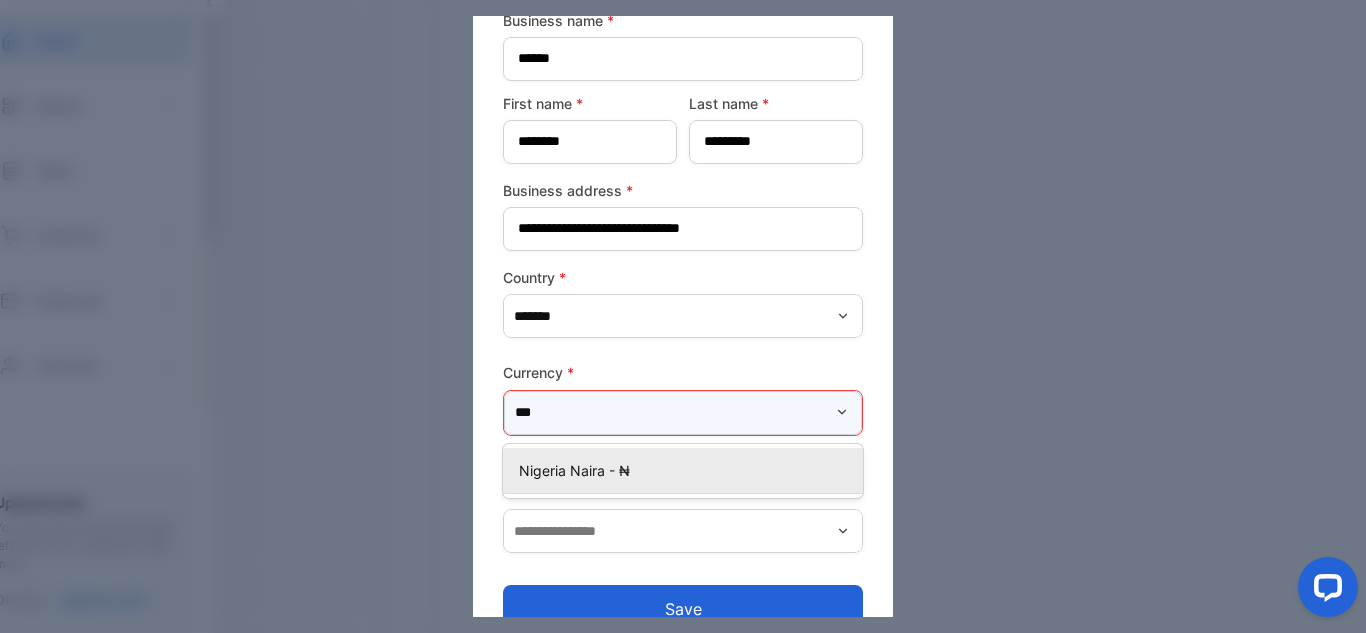 type on "**********" 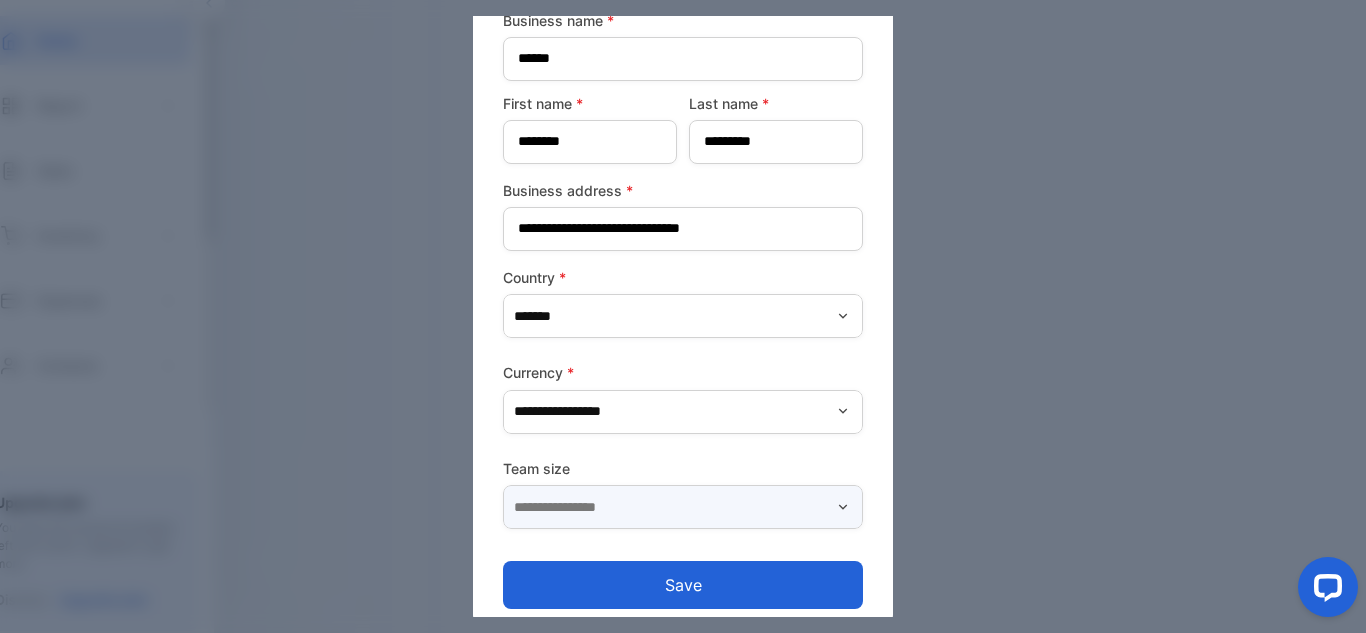 click at bounding box center (683, 507) 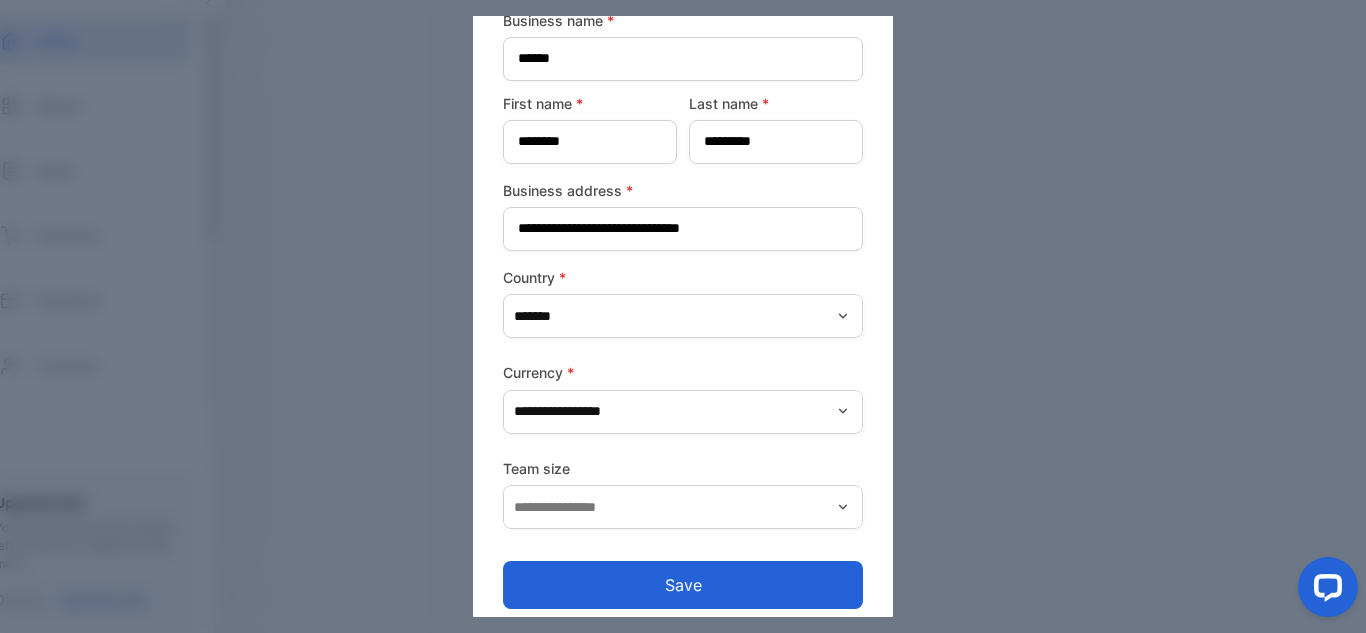 click on "Team size" at bounding box center [683, 468] 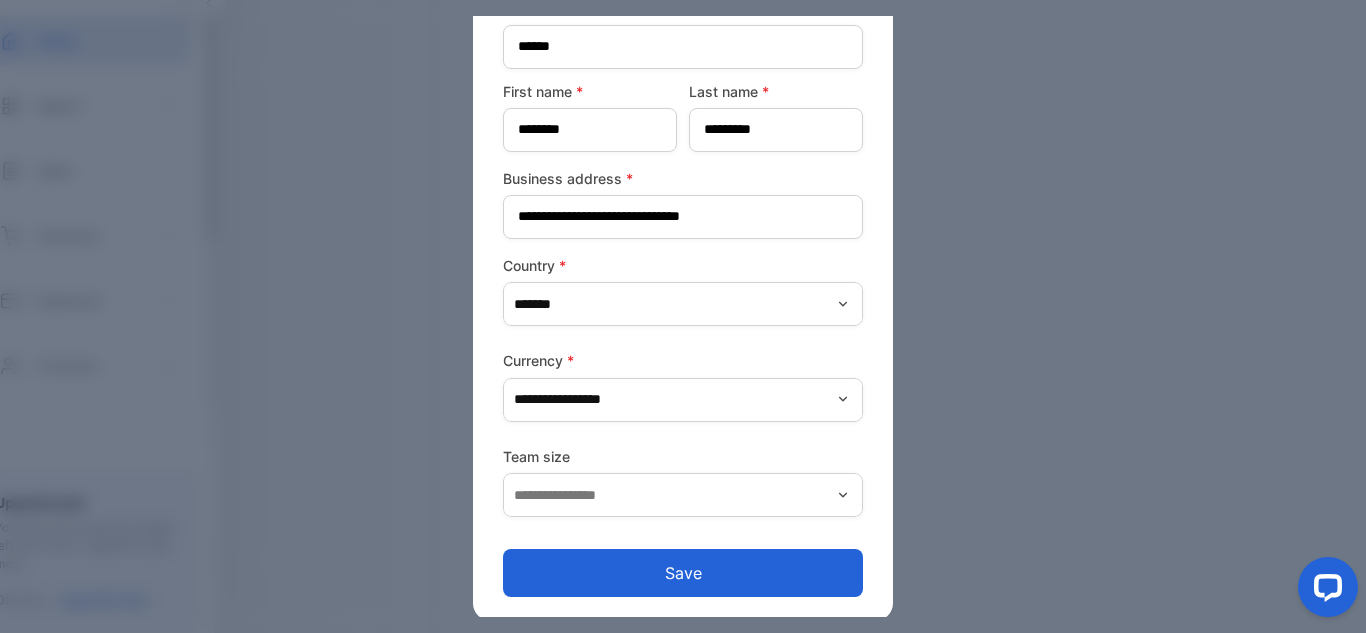 scroll, scrollTop: 116, scrollLeft: 0, axis: vertical 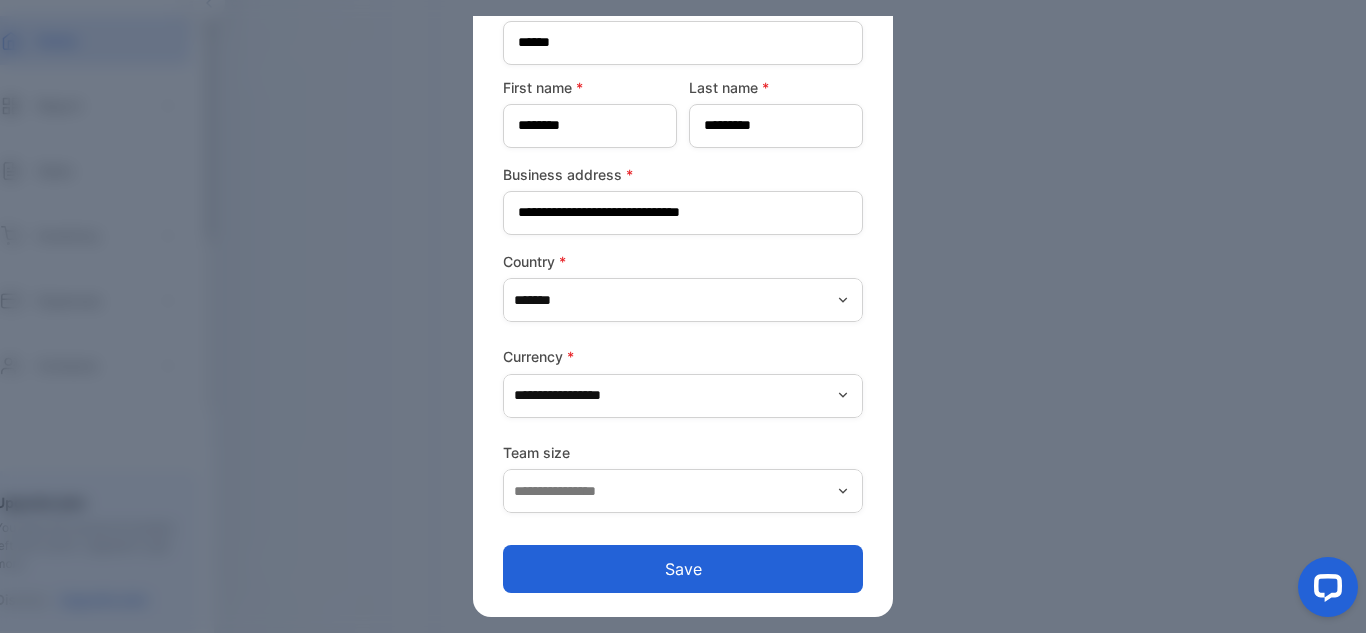 click on "Save" at bounding box center [683, 569] 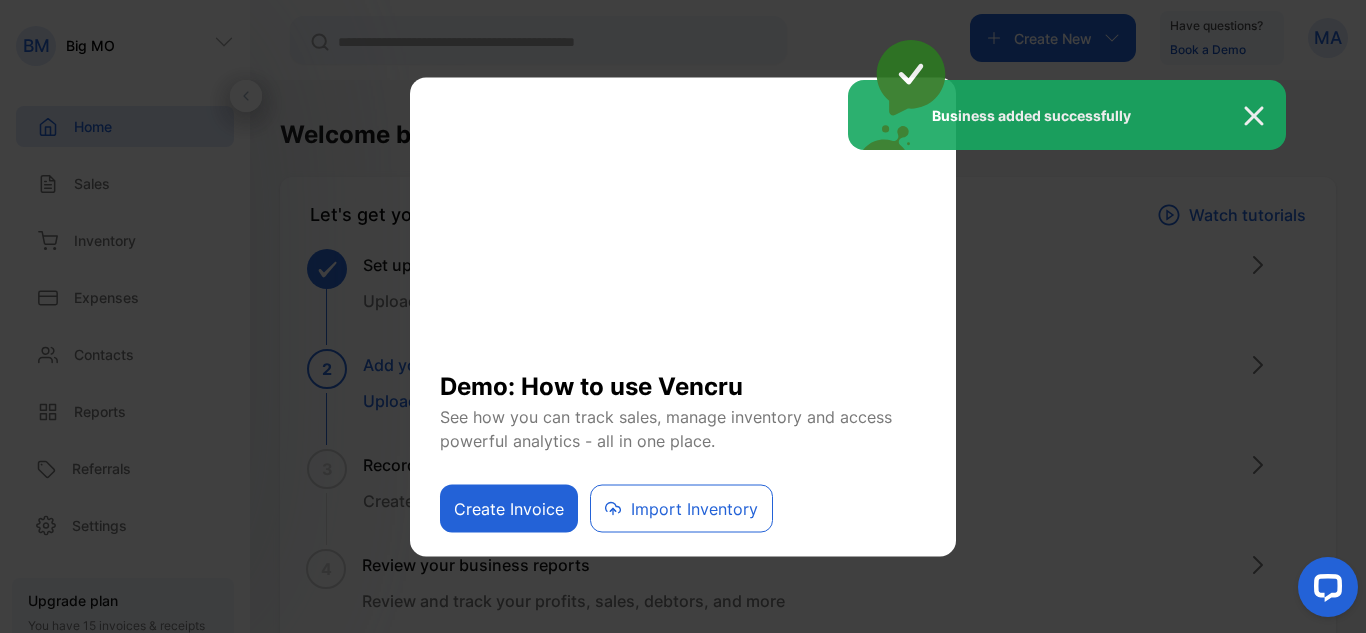 click on "Business added successfully" at bounding box center [683, 316] 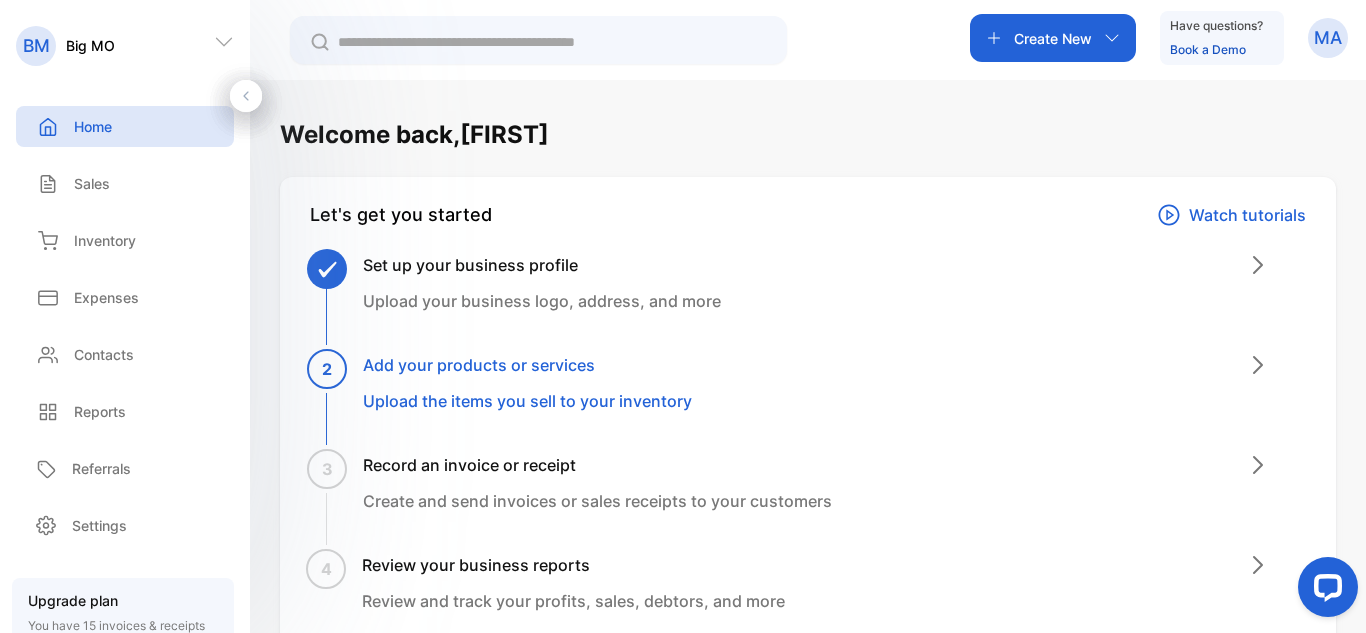 click on "Create New" at bounding box center [1053, 38] 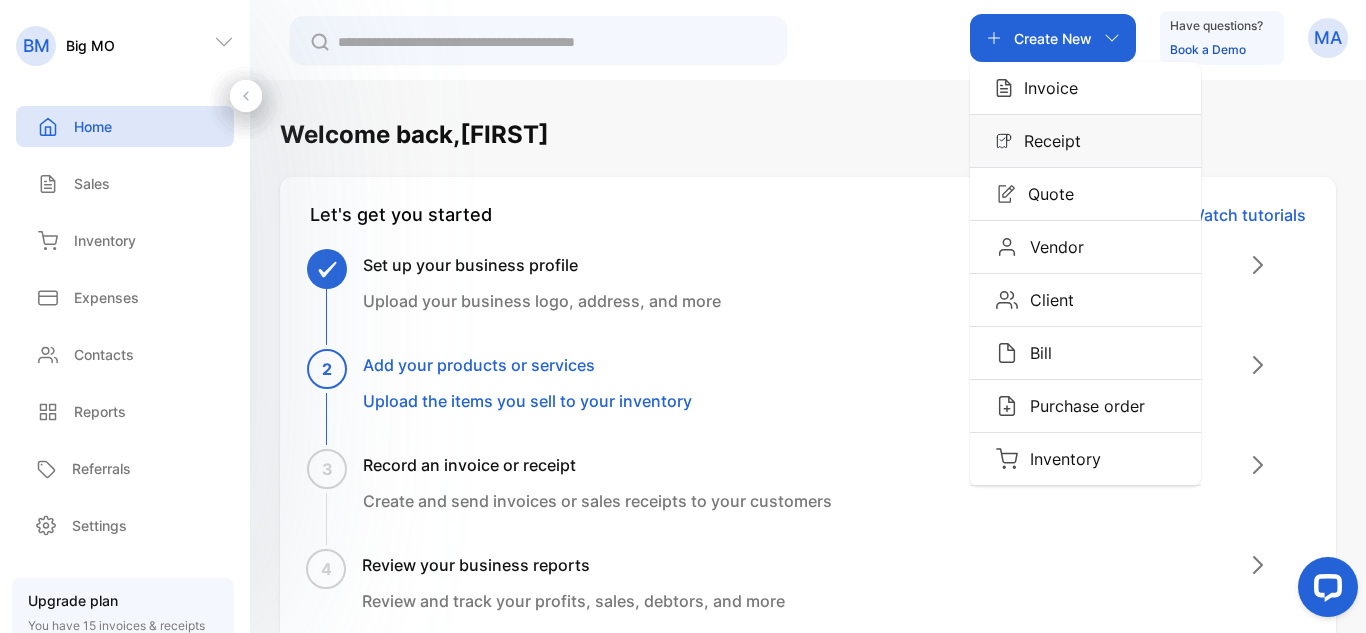 click at bounding box center [1004, 141] 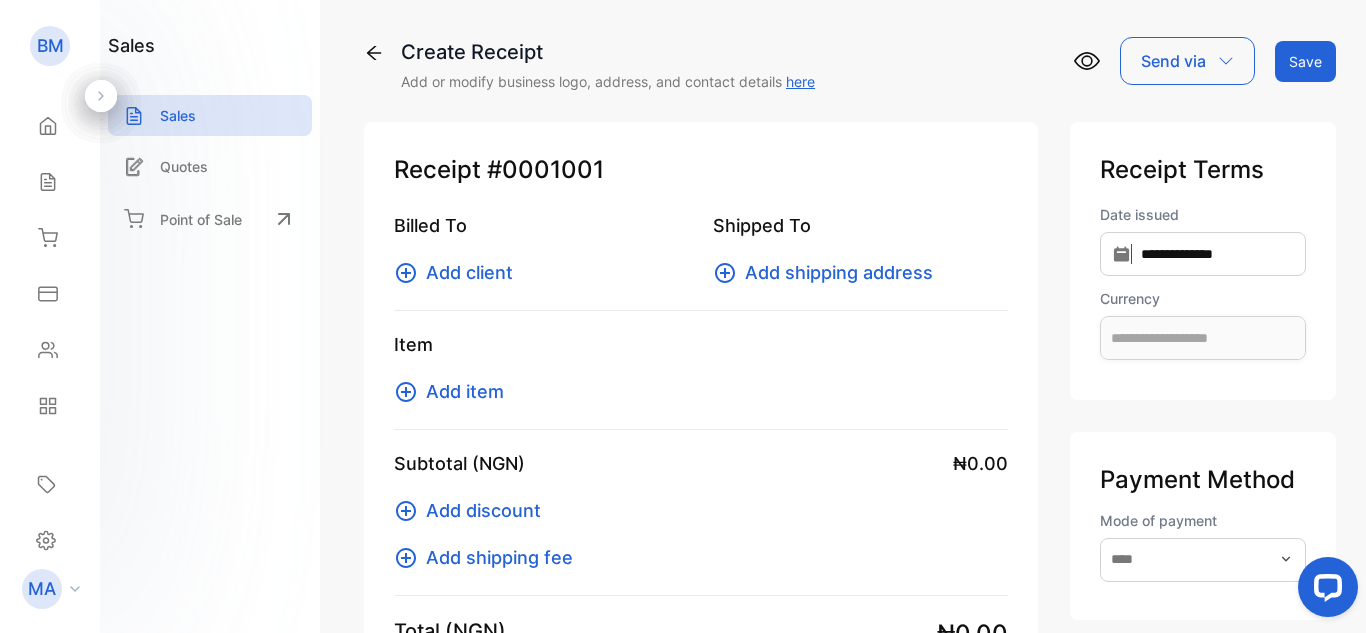 type on "**********" 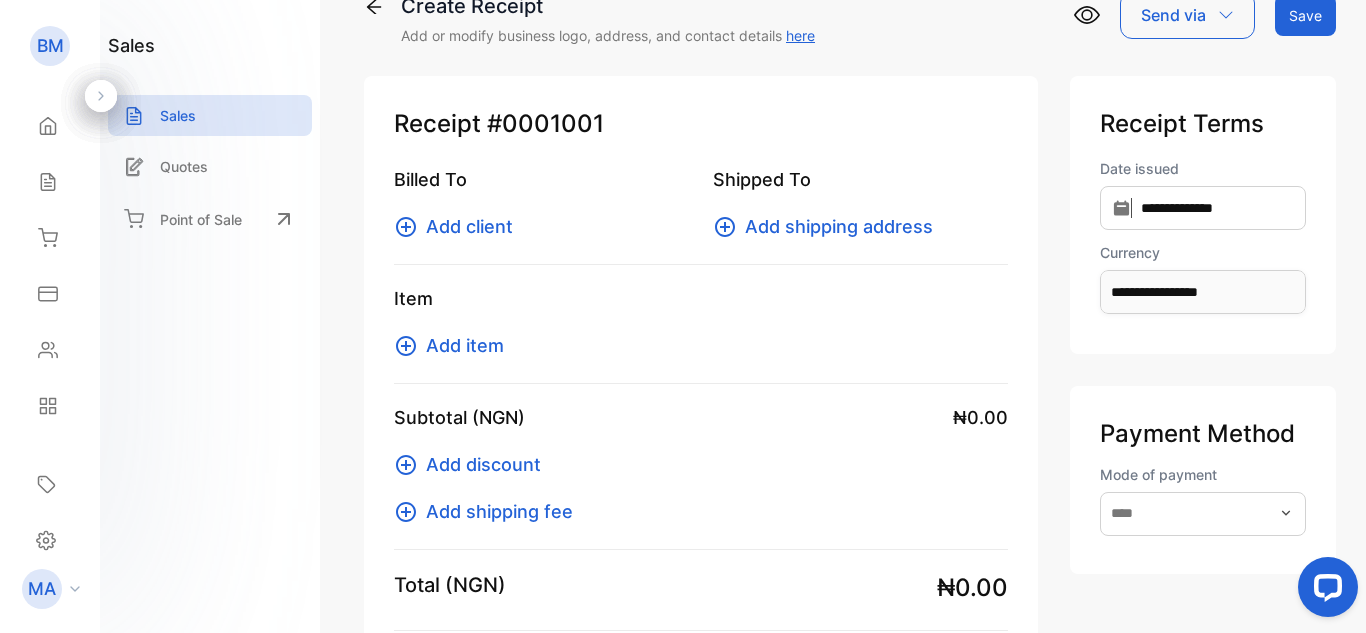 scroll, scrollTop: 0, scrollLeft: 0, axis: both 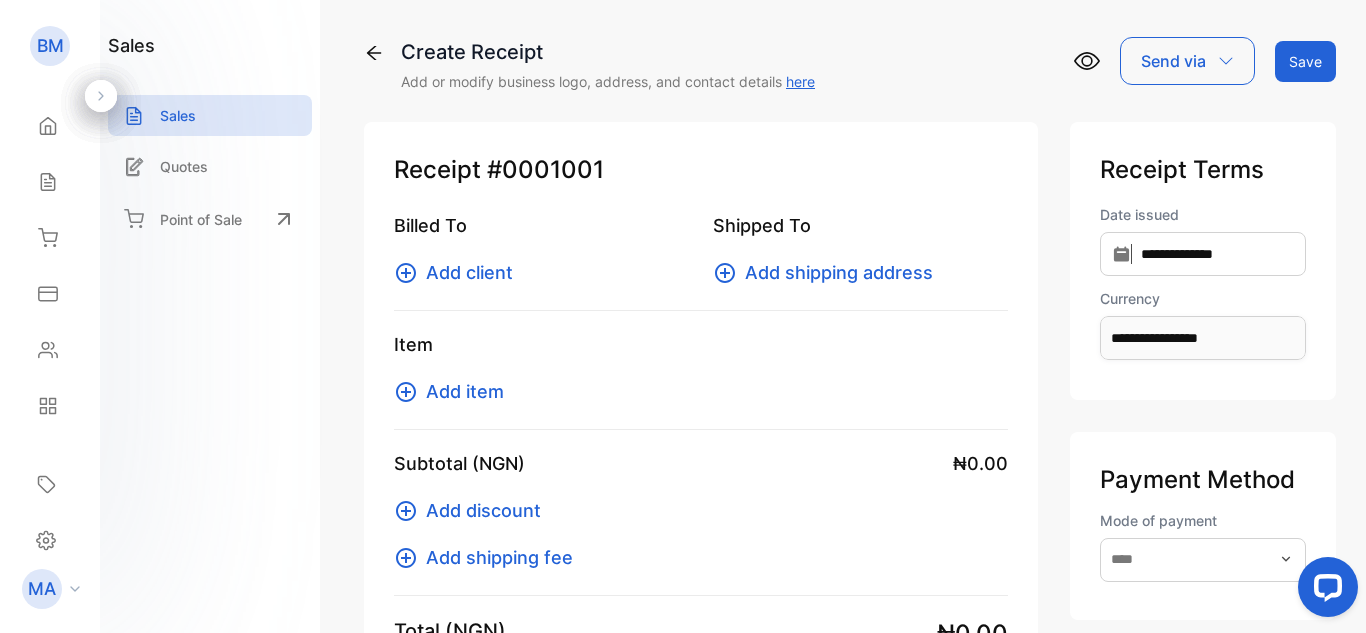 click on "Add client" at bounding box center [469, 272] 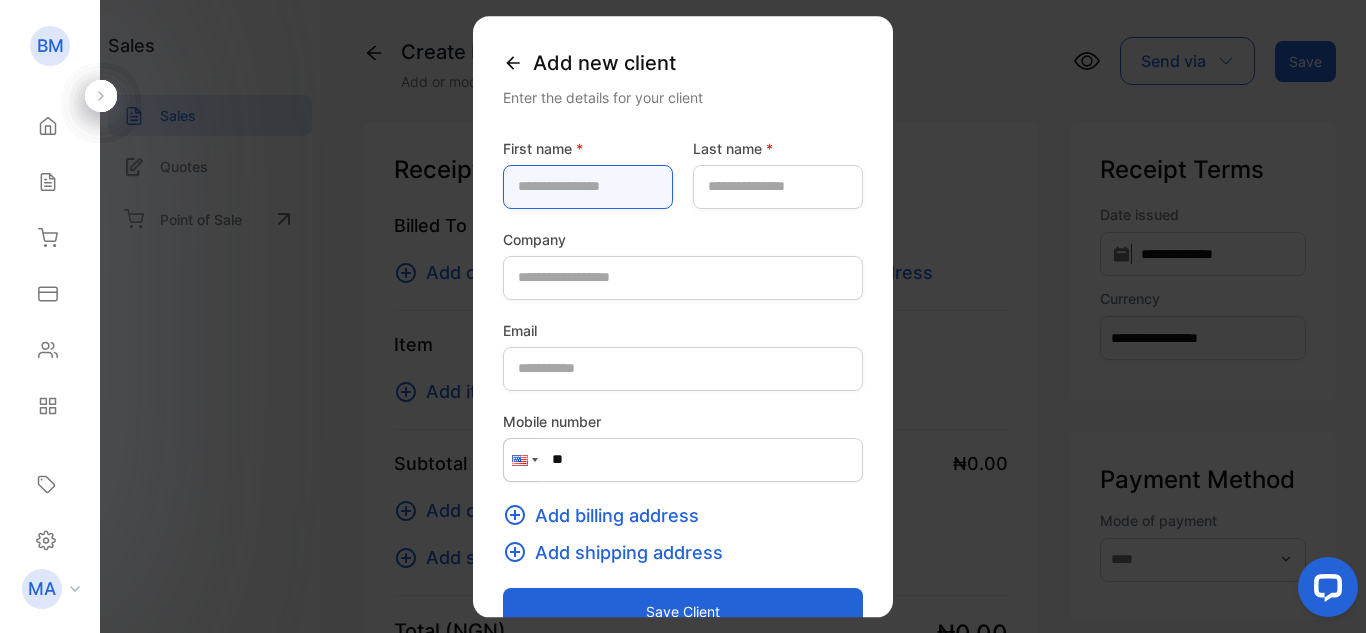 click at bounding box center [588, 187] 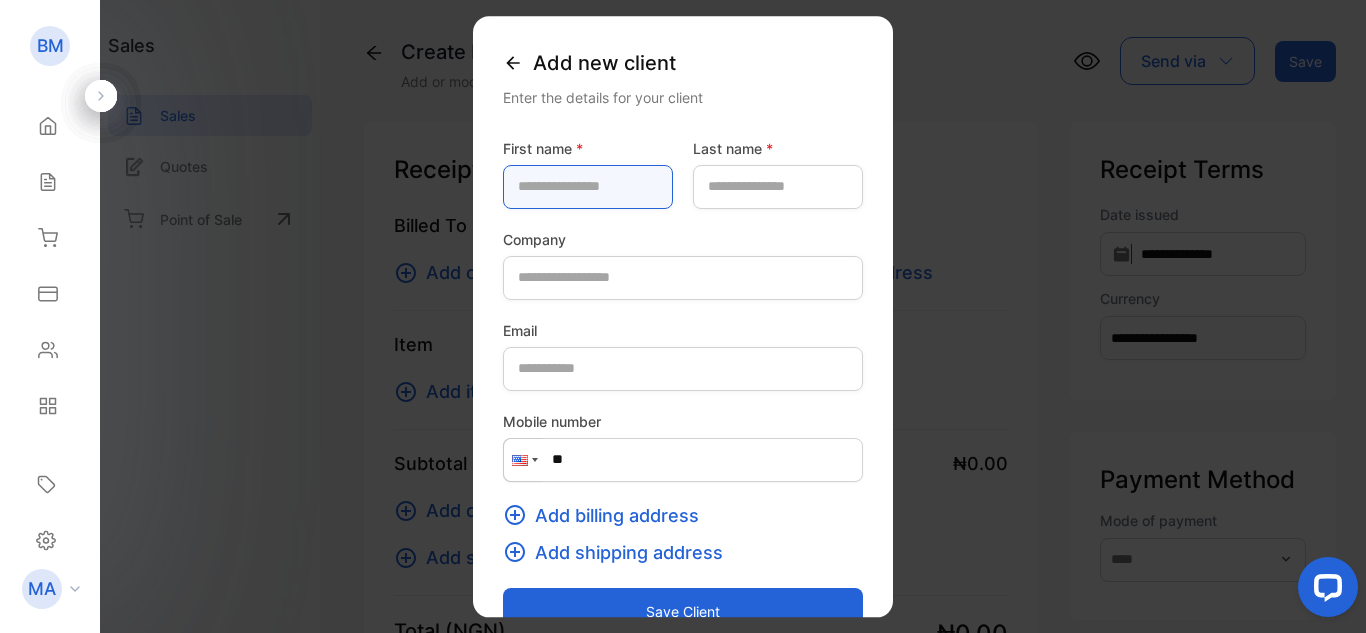 click at bounding box center (588, 187) 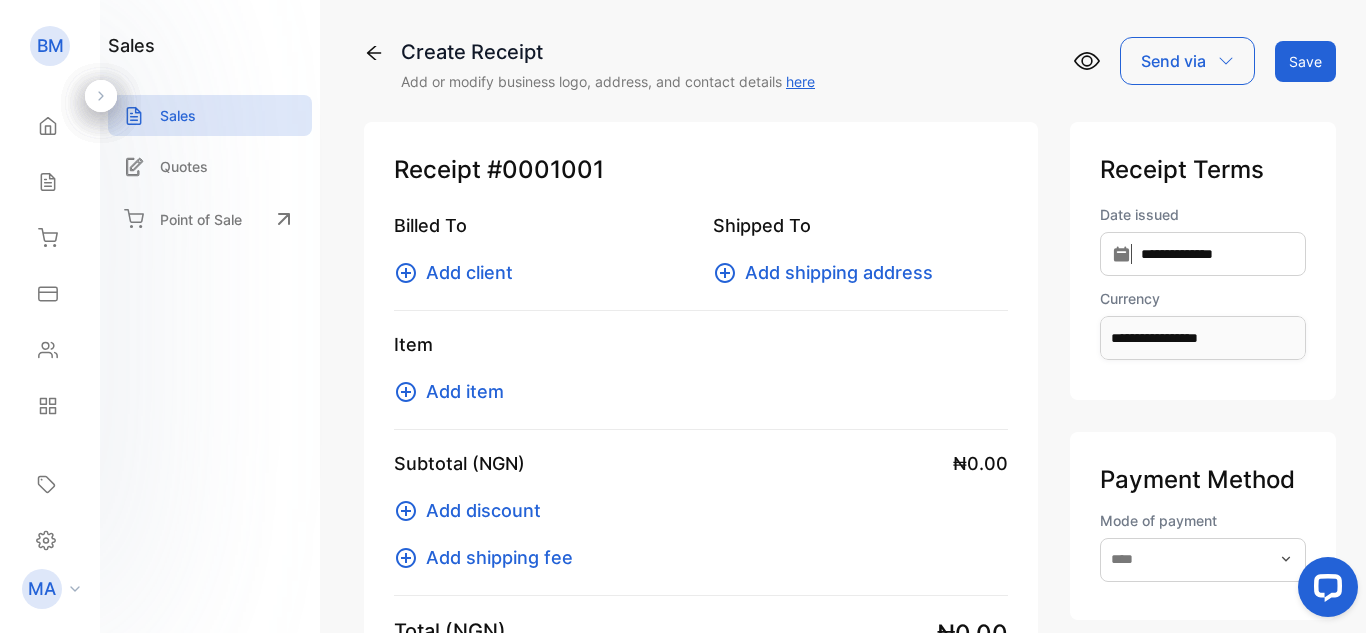 drag, startPoint x: 1152, startPoint y: 174, endPoint x: 1142, endPoint y: 176, distance: 10.198039 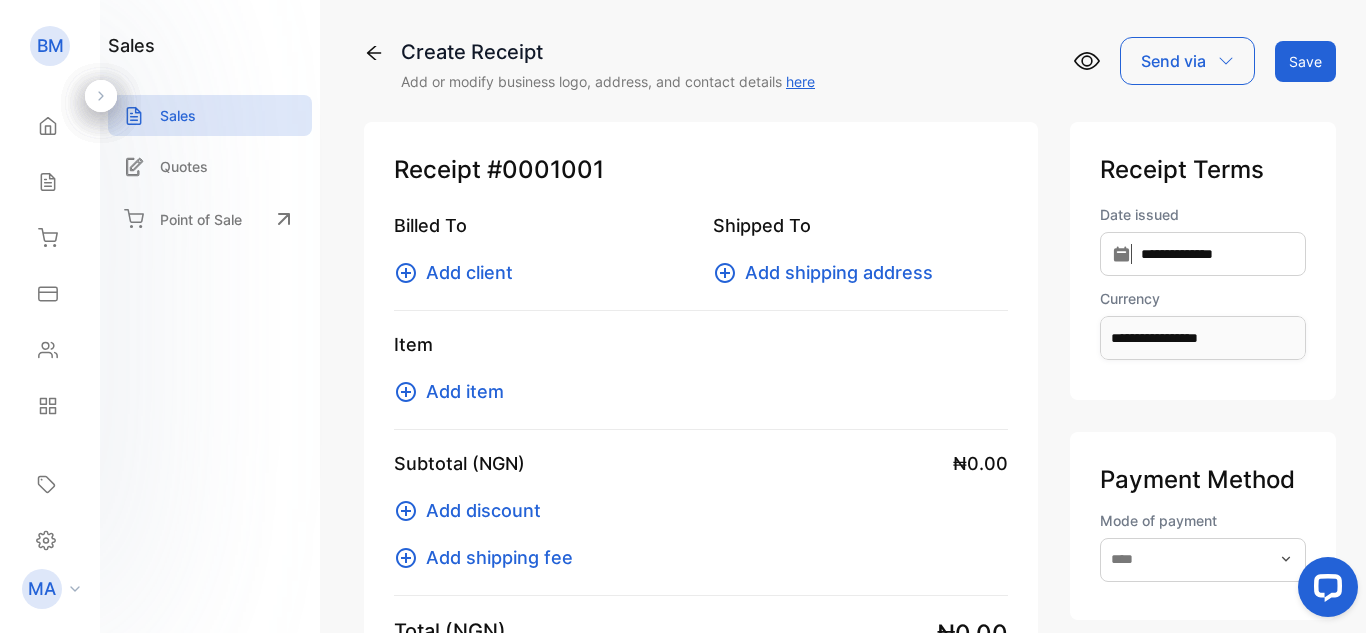 click on "Add client" at bounding box center [469, 272] 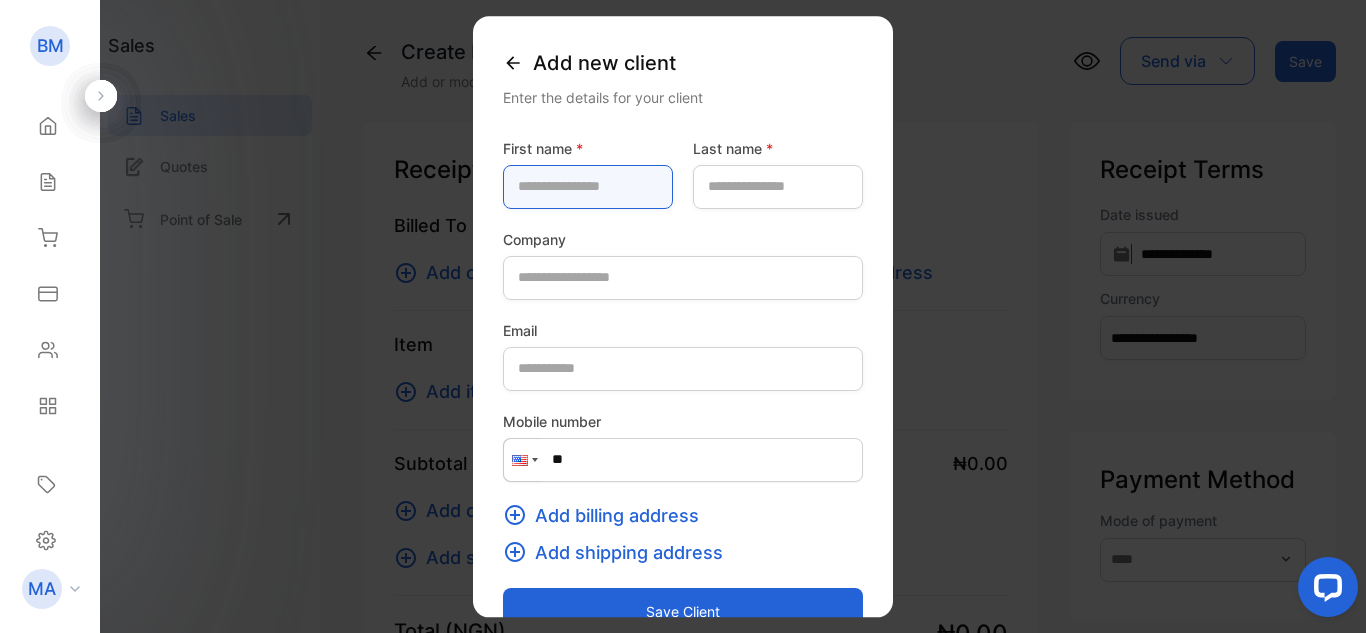 click at bounding box center [588, 187] 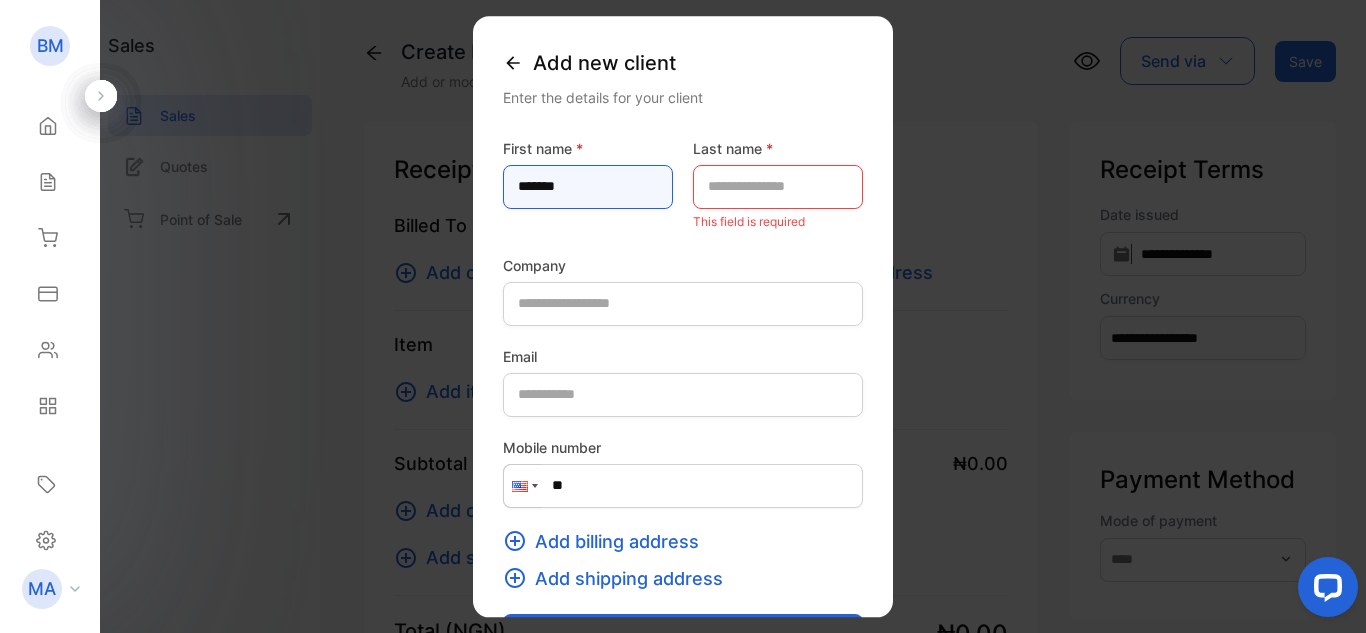 type on "*******" 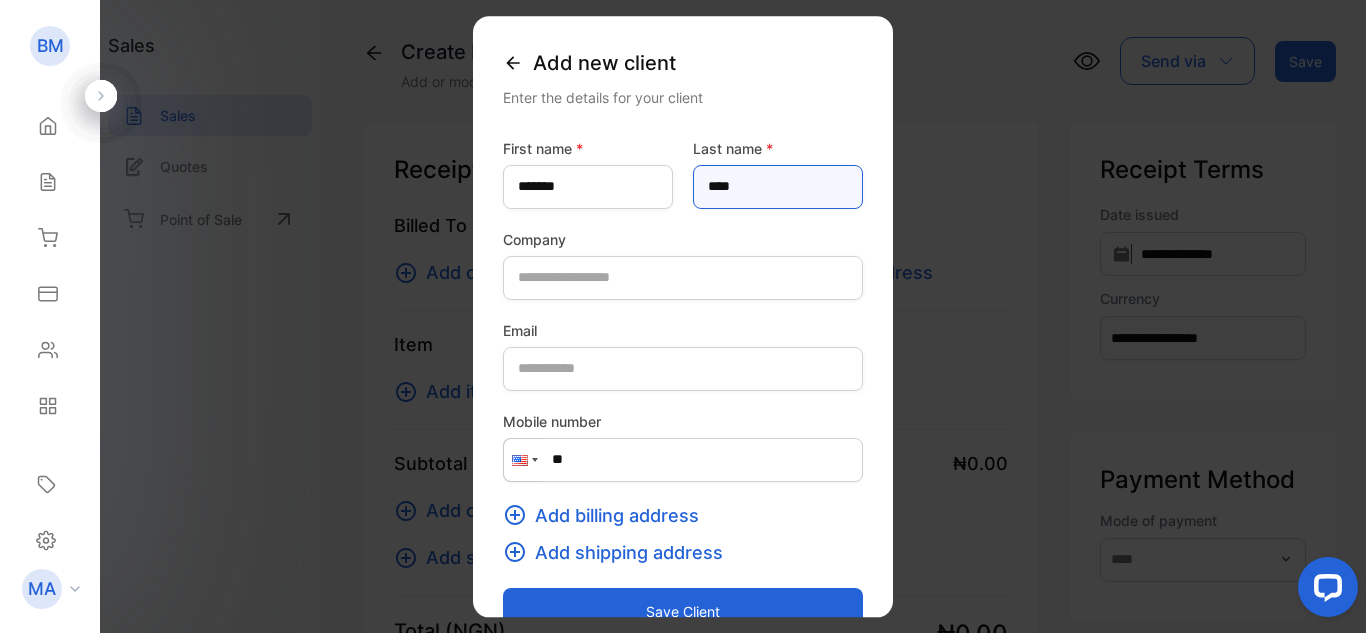 type on "****" 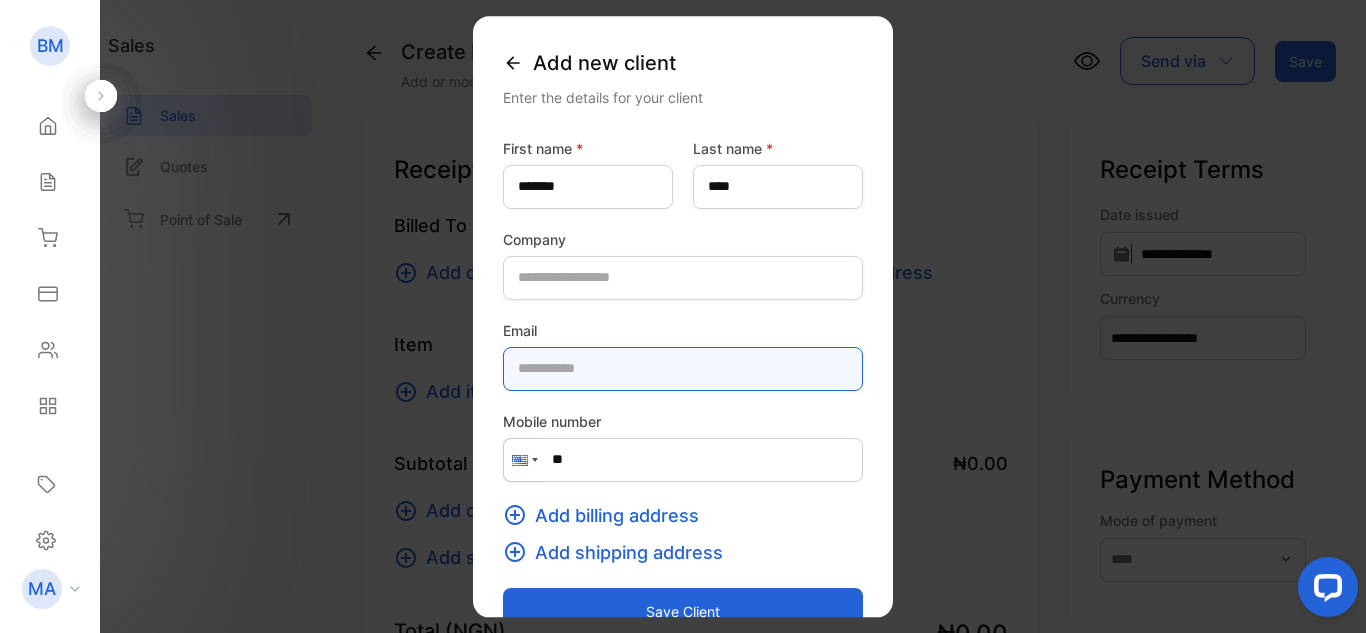 click at bounding box center [683, 369] 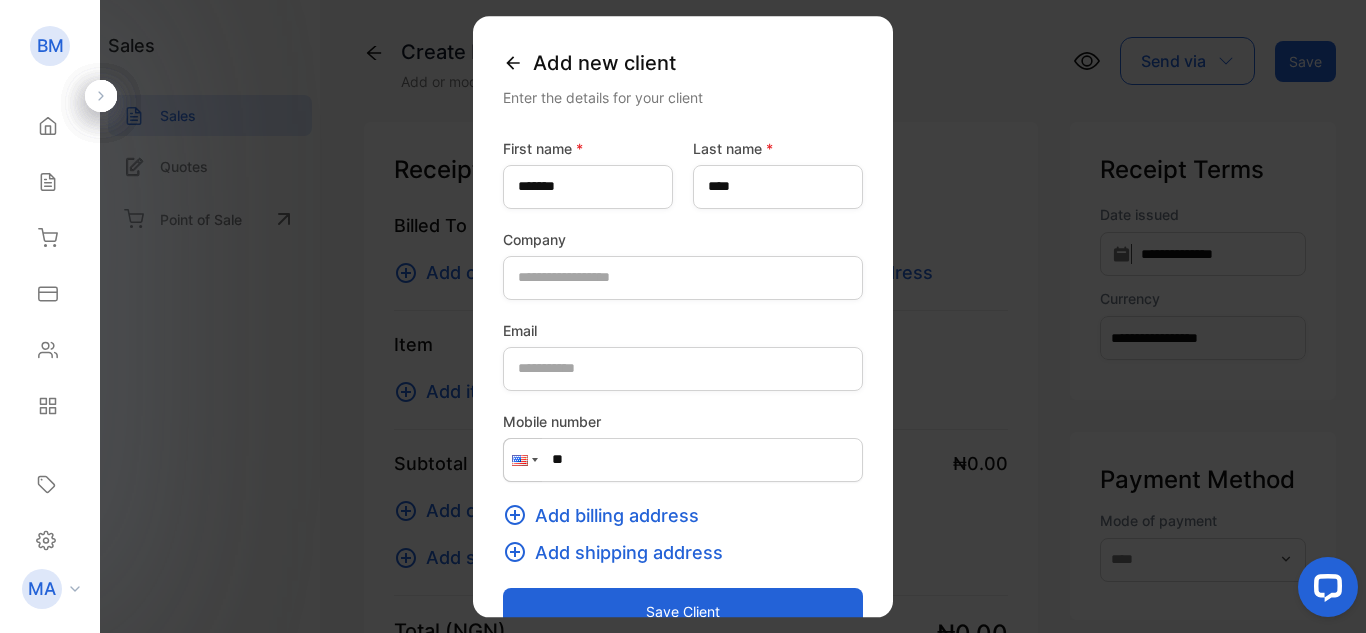 drag, startPoint x: 774, startPoint y: 515, endPoint x: 772, endPoint y: 545, distance: 30.066593 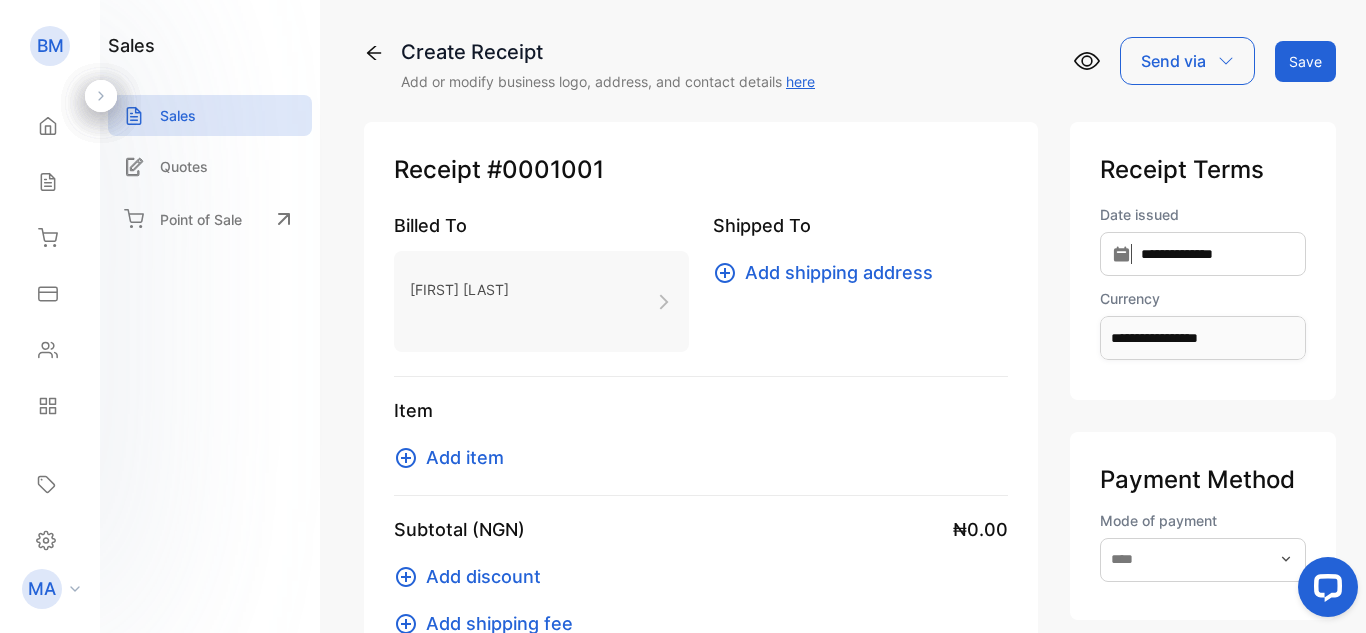 click on "Add item" at bounding box center (465, 457) 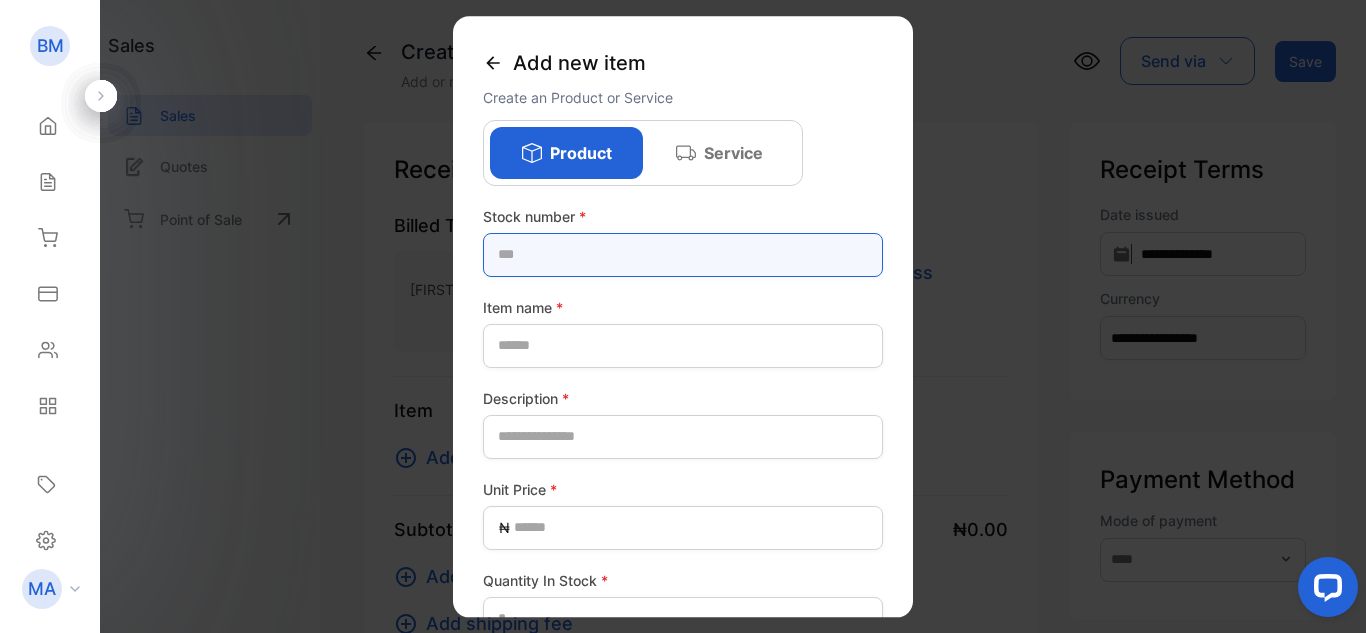 click at bounding box center (683, 255) 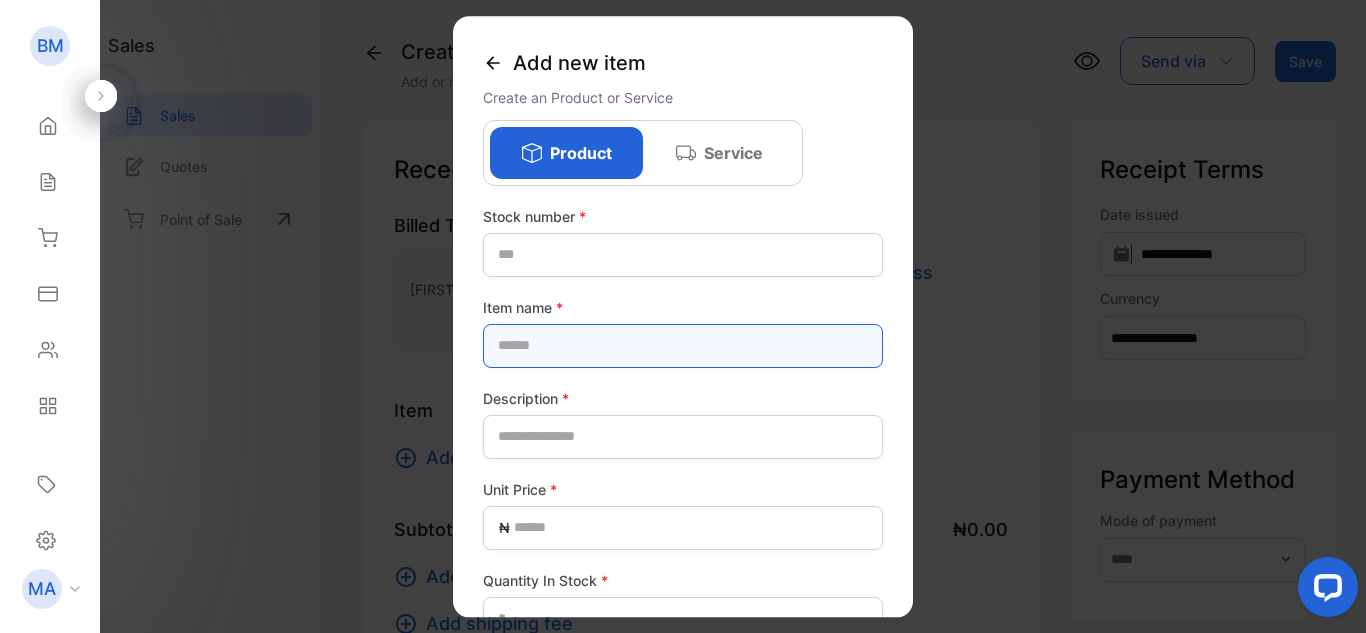 click at bounding box center (683, 346) 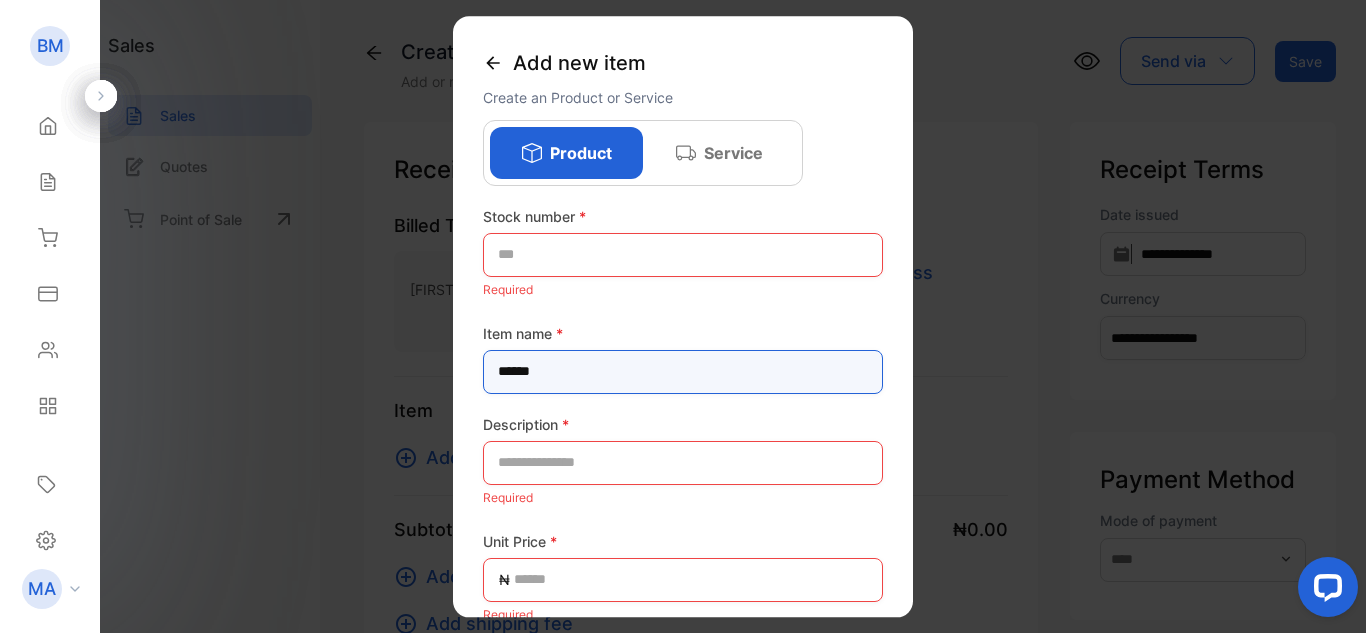 type on "******" 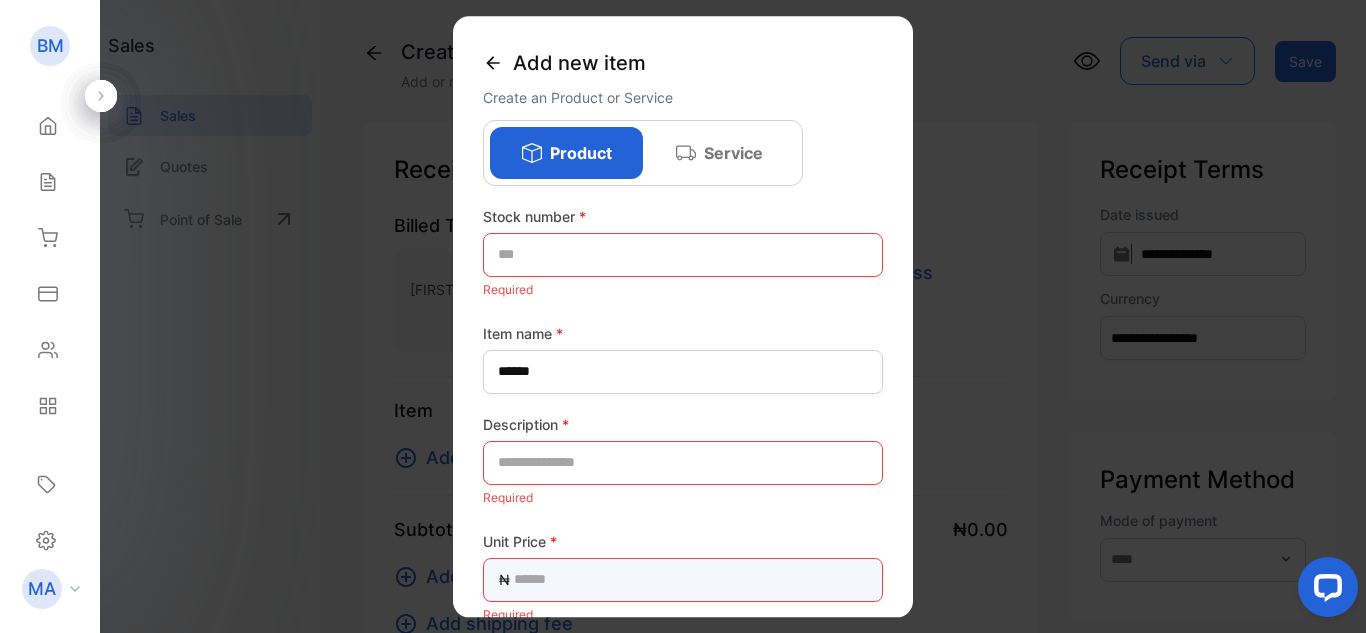 click at bounding box center [683, 580] 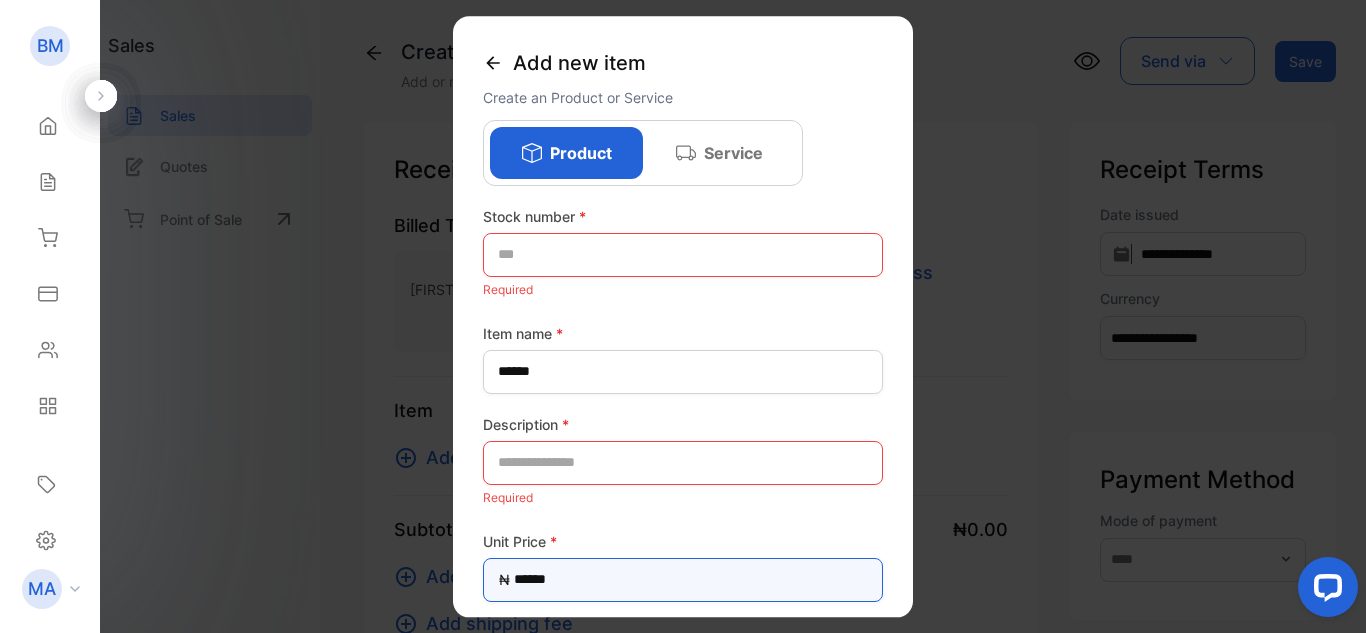 type on "******" 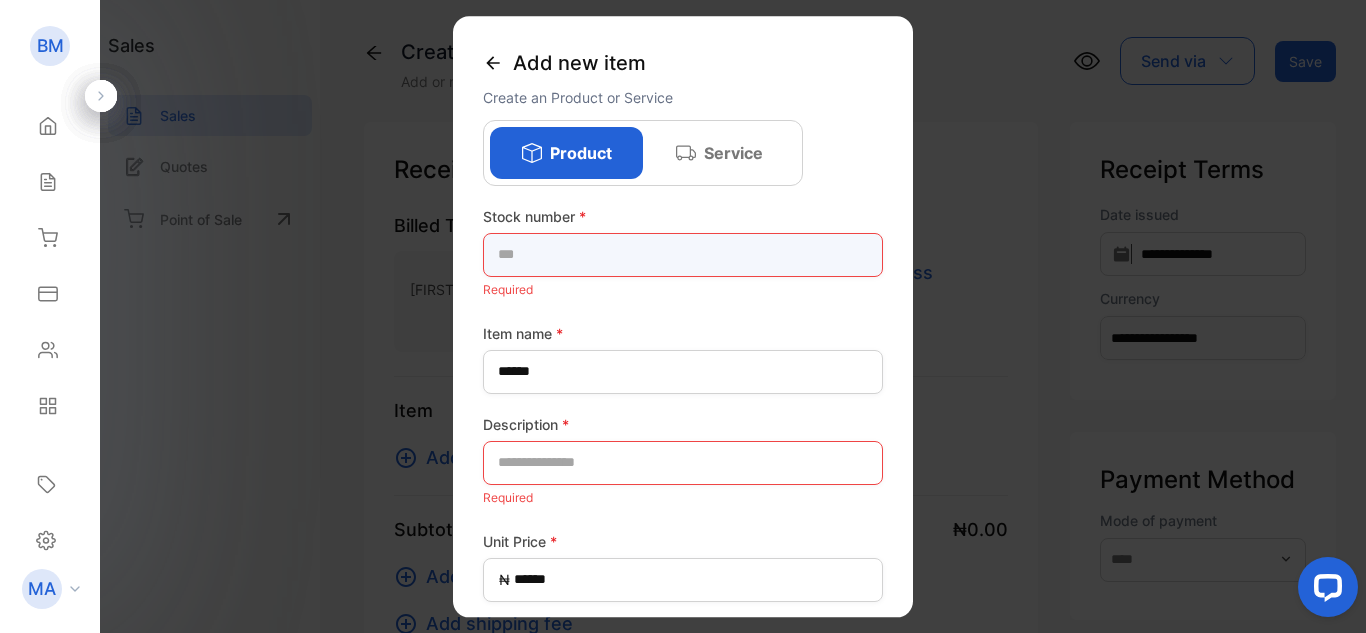 click at bounding box center (683, 255) 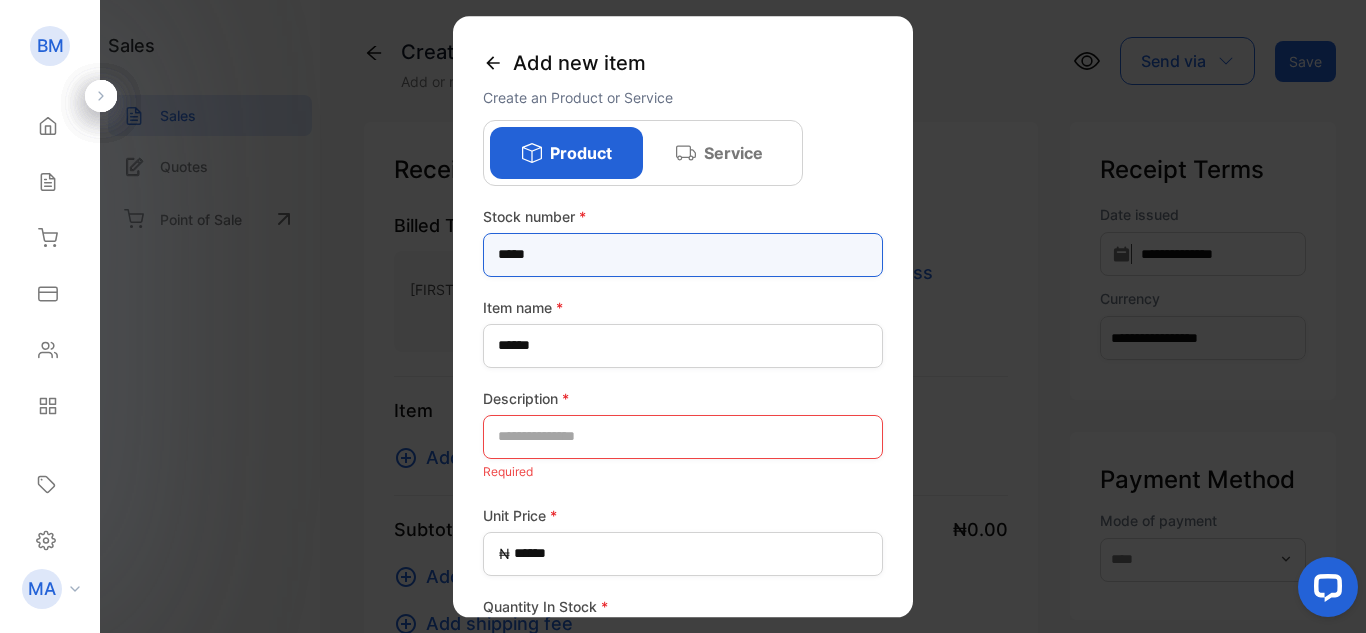 type on "*****" 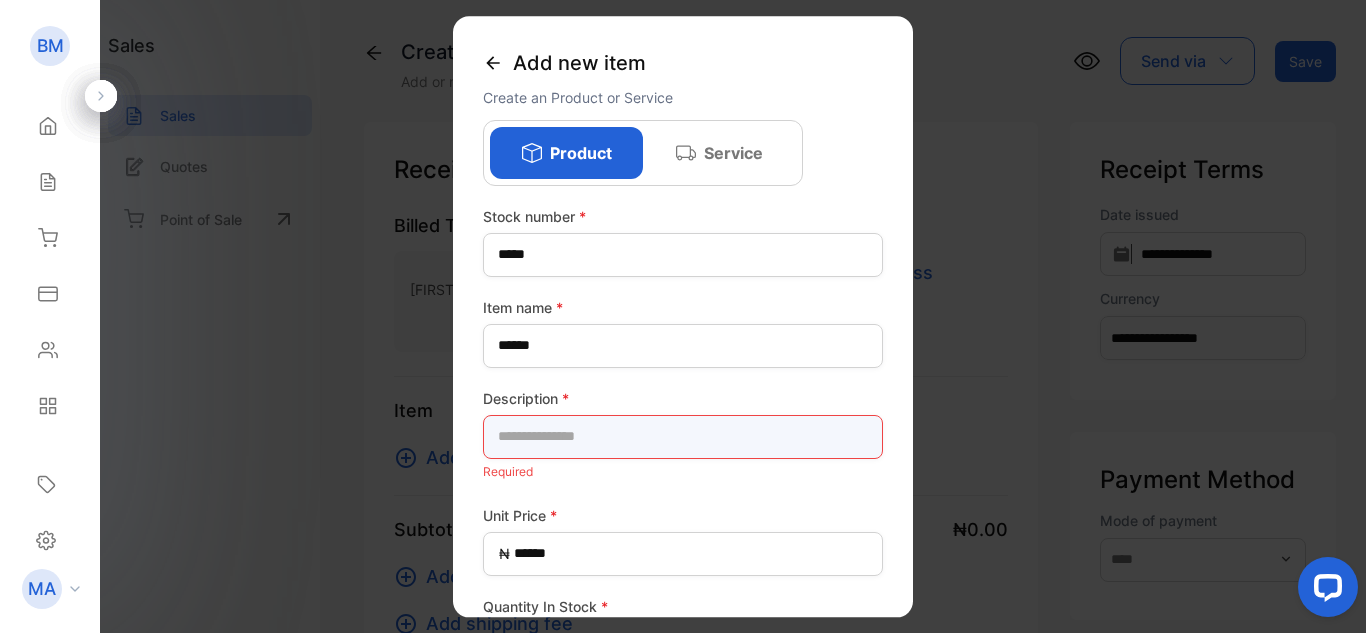 click at bounding box center (683, 437) 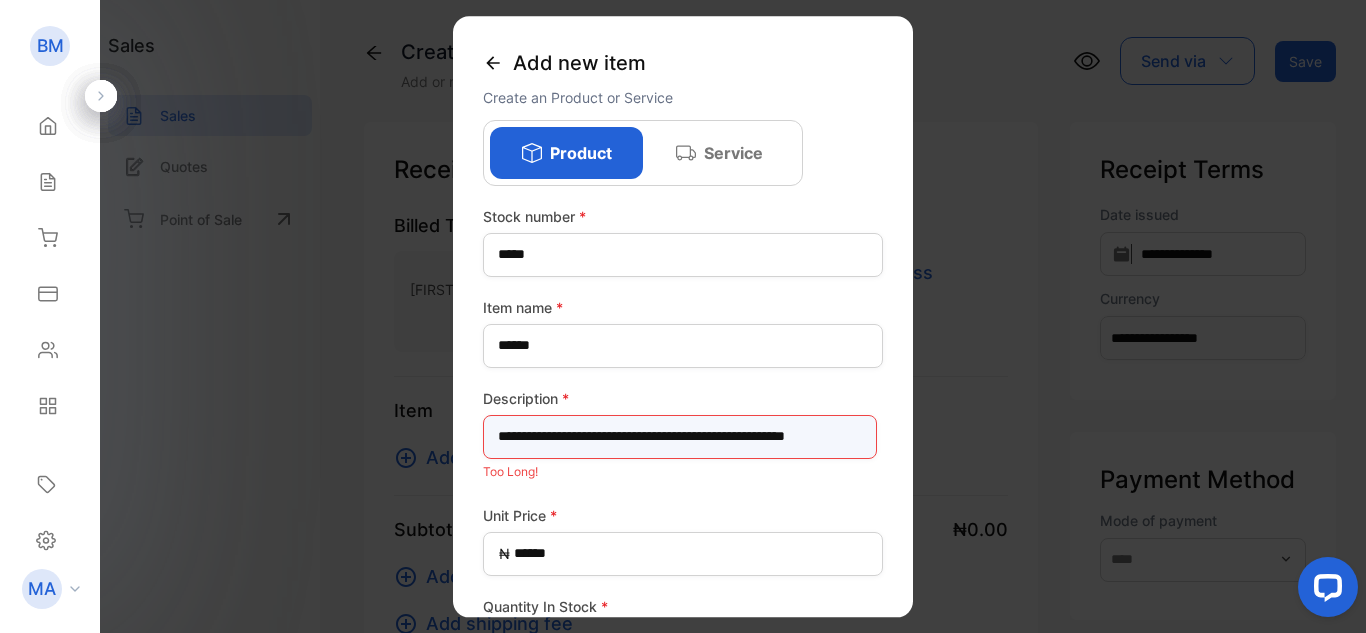 scroll, scrollTop: 0, scrollLeft: 99, axis: horizontal 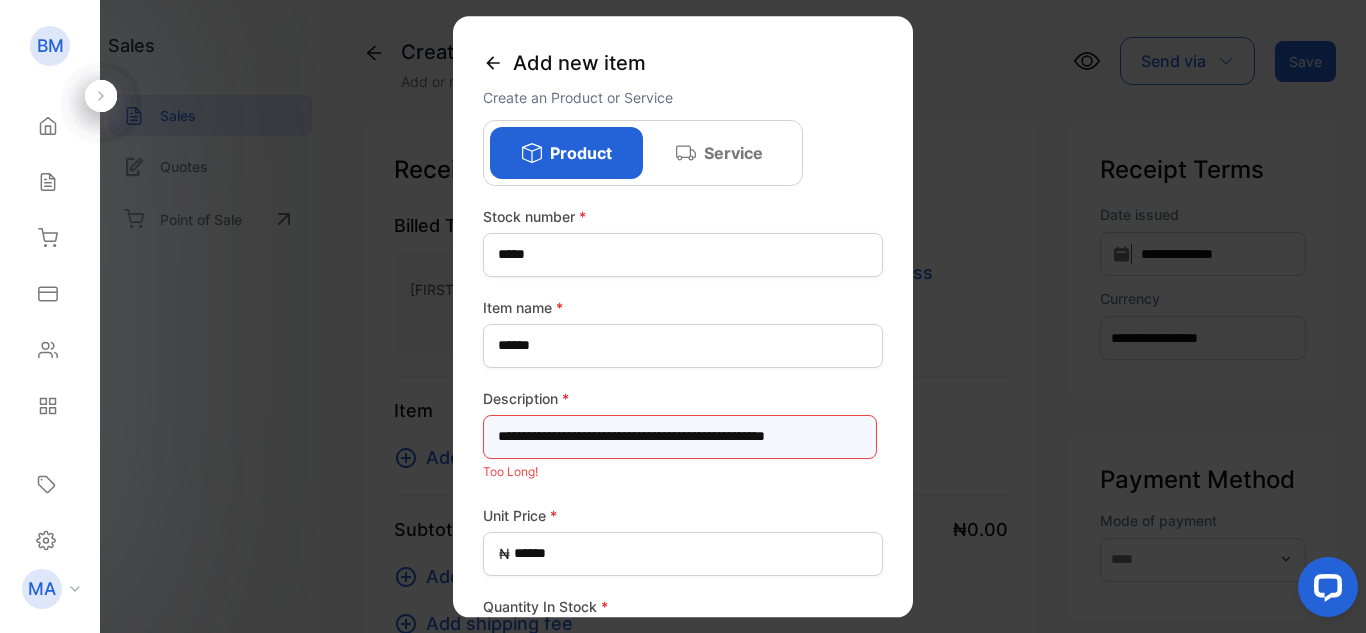 drag, startPoint x: 693, startPoint y: 435, endPoint x: 654, endPoint y: 444, distance: 40.024994 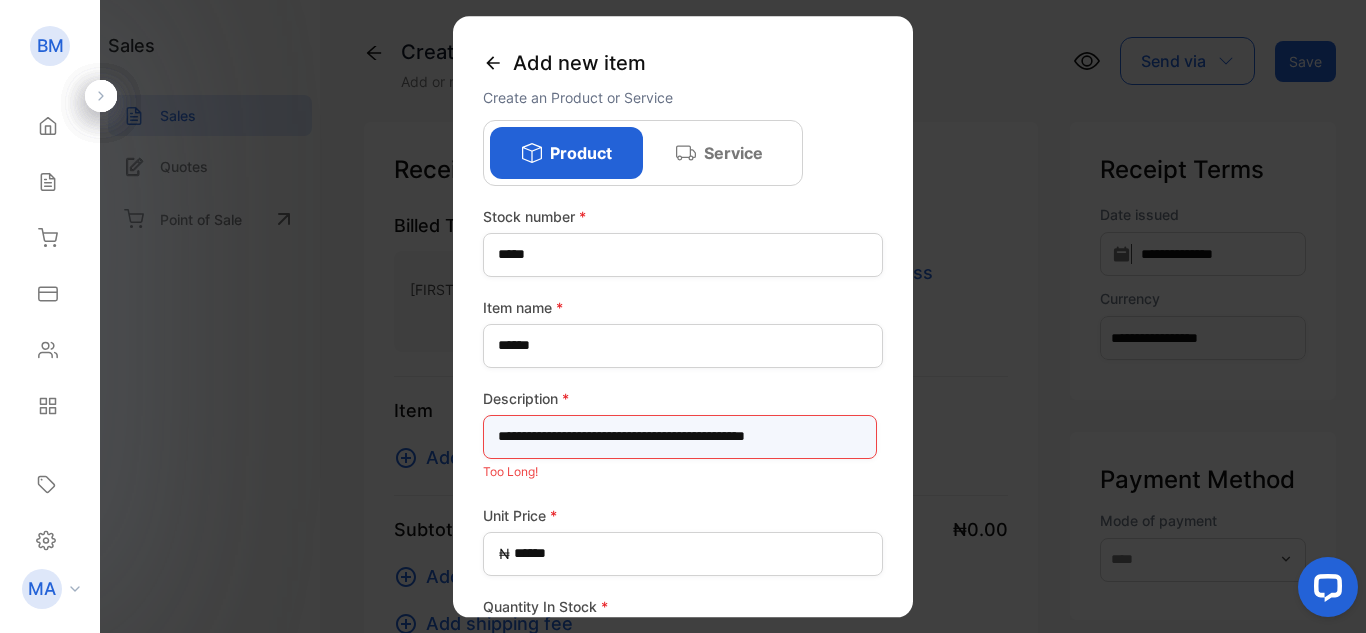 scroll, scrollTop: 0, scrollLeft: 26, axis: horizontal 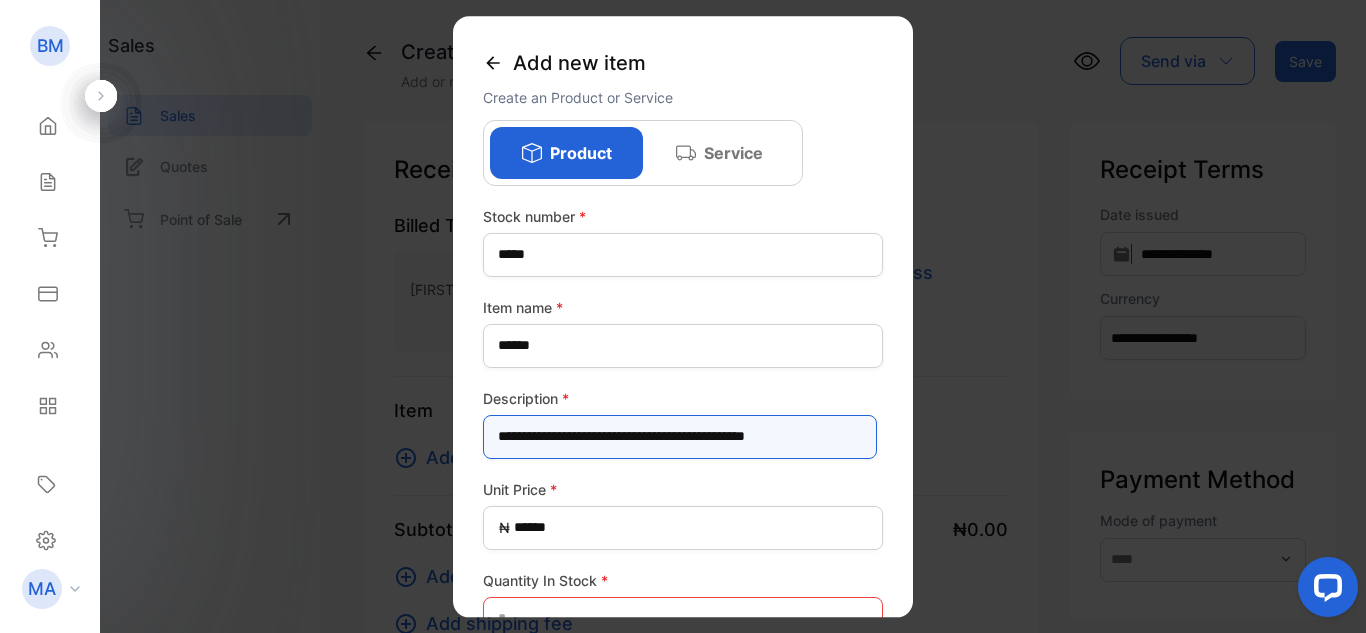 drag, startPoint x: 800, startPoint y: 431, endPoint x: 699, endPoint y: 438, distance: 101.24229 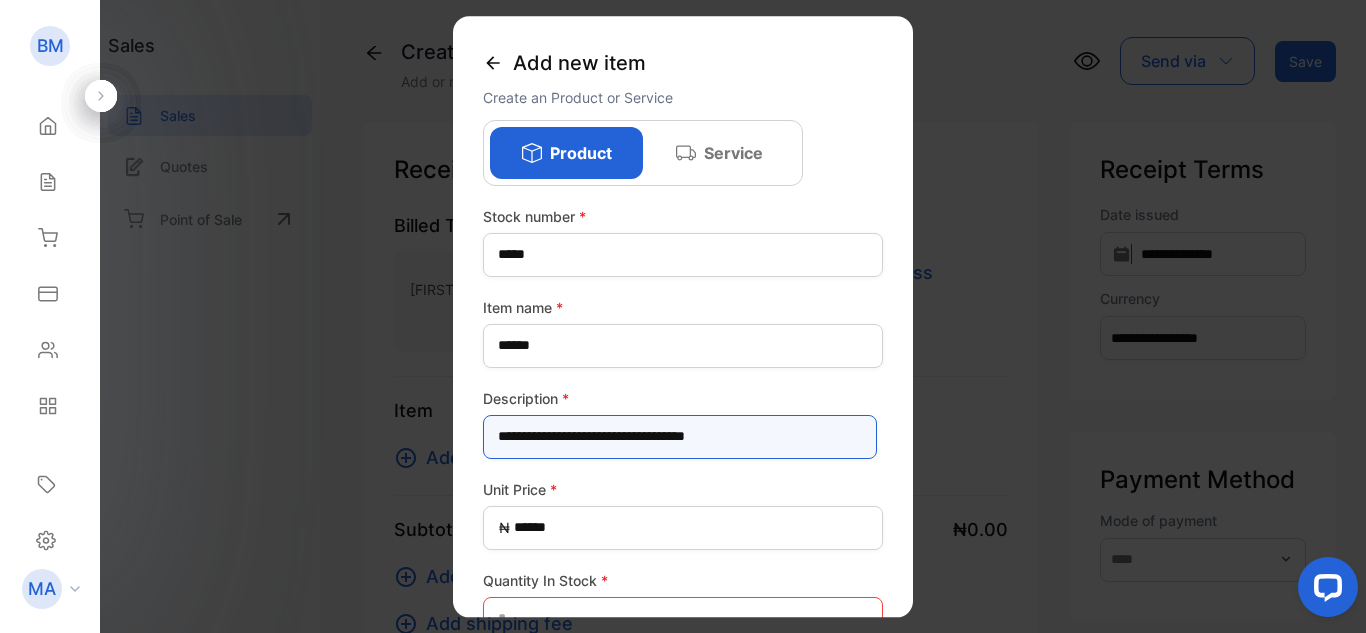 scroll, scrollTop: 0, scrollLeft: 0, axis: both 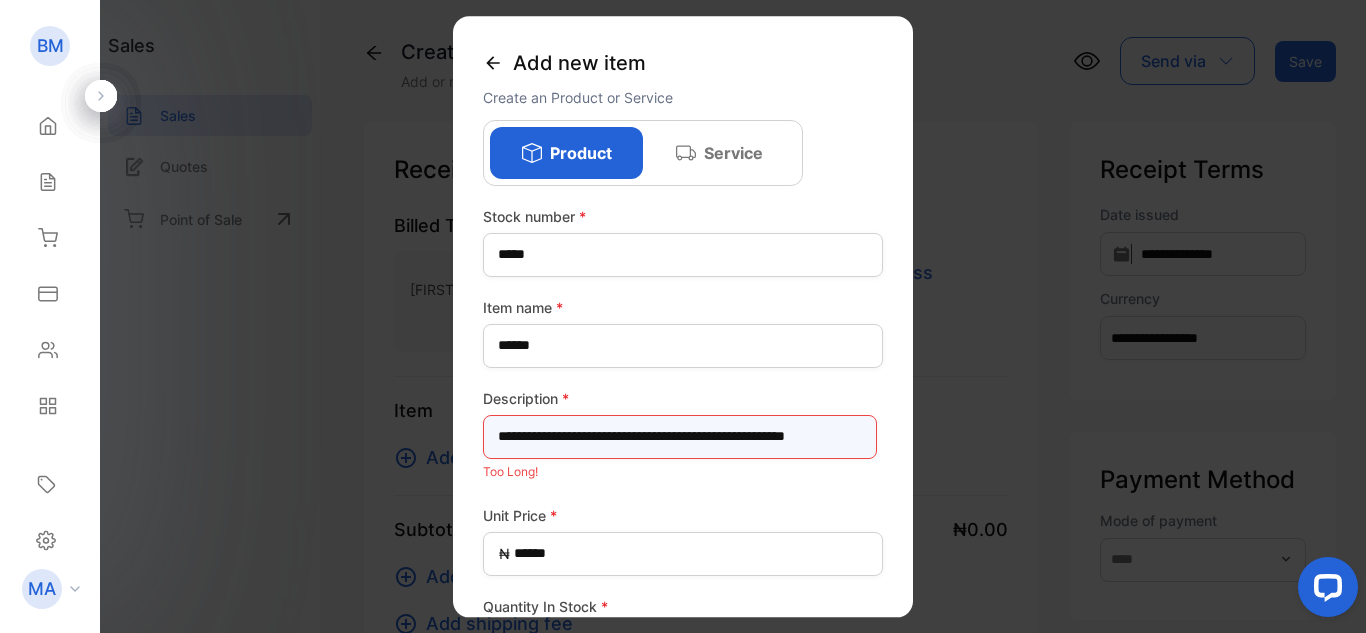 click on "**********" at bounding box center (680, 437) 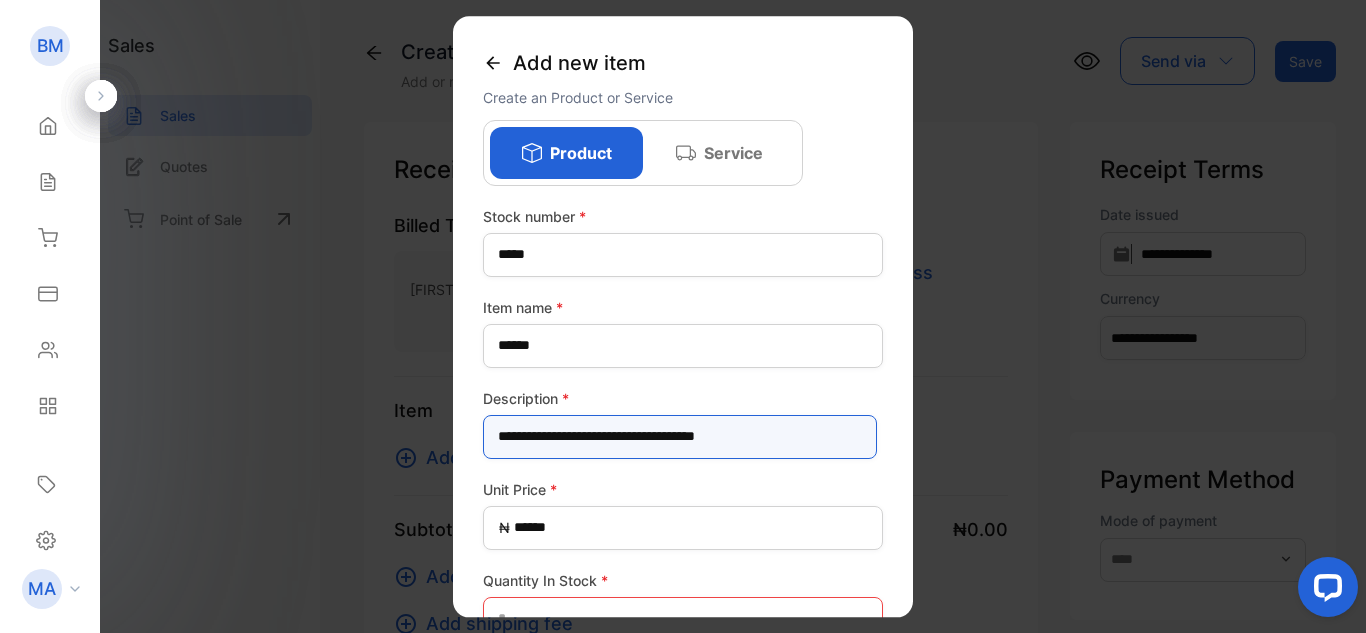 type on "**********" 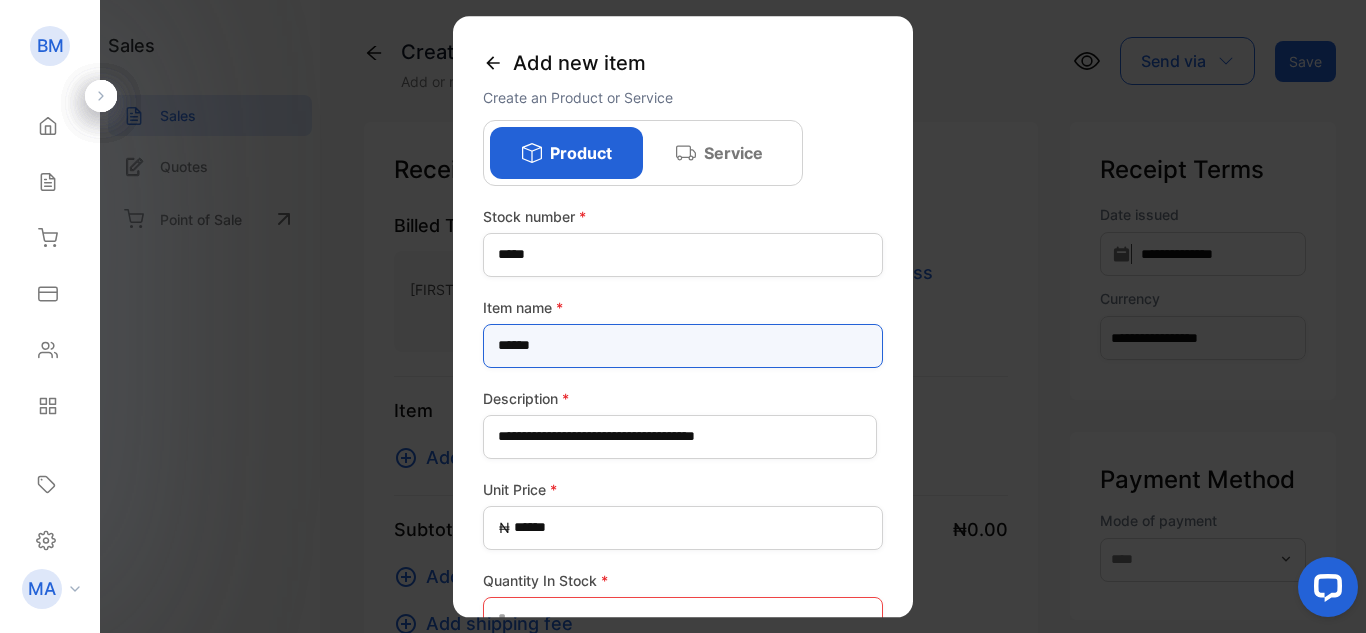 click on "******" at bounding box center [683, 346] 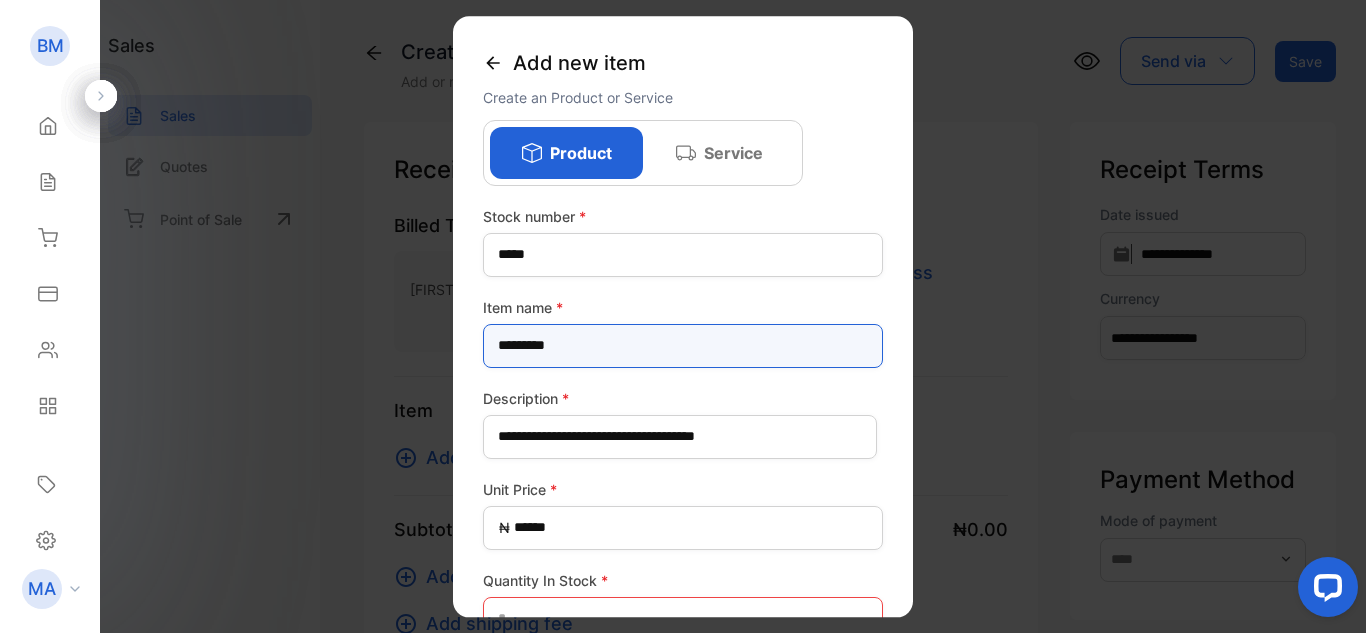 paste on "**********" 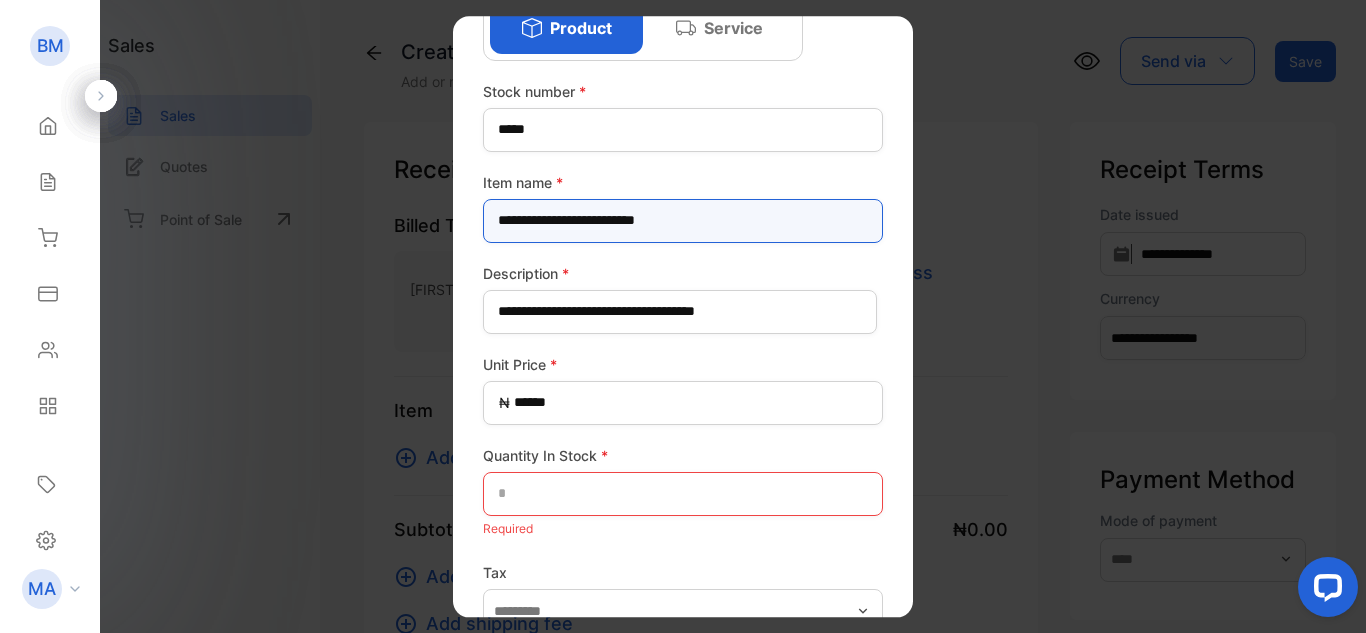 scroll, scrollTop: 200, scrollLeft: 0, axis: vertical 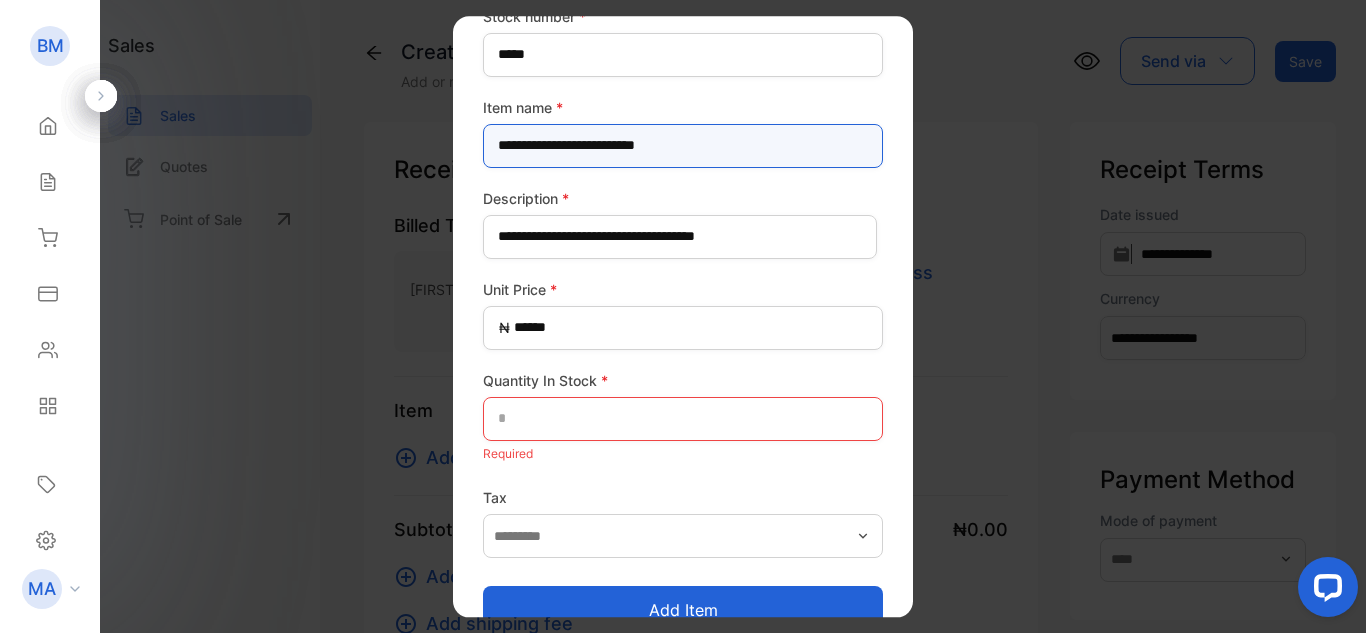 type on "**********" 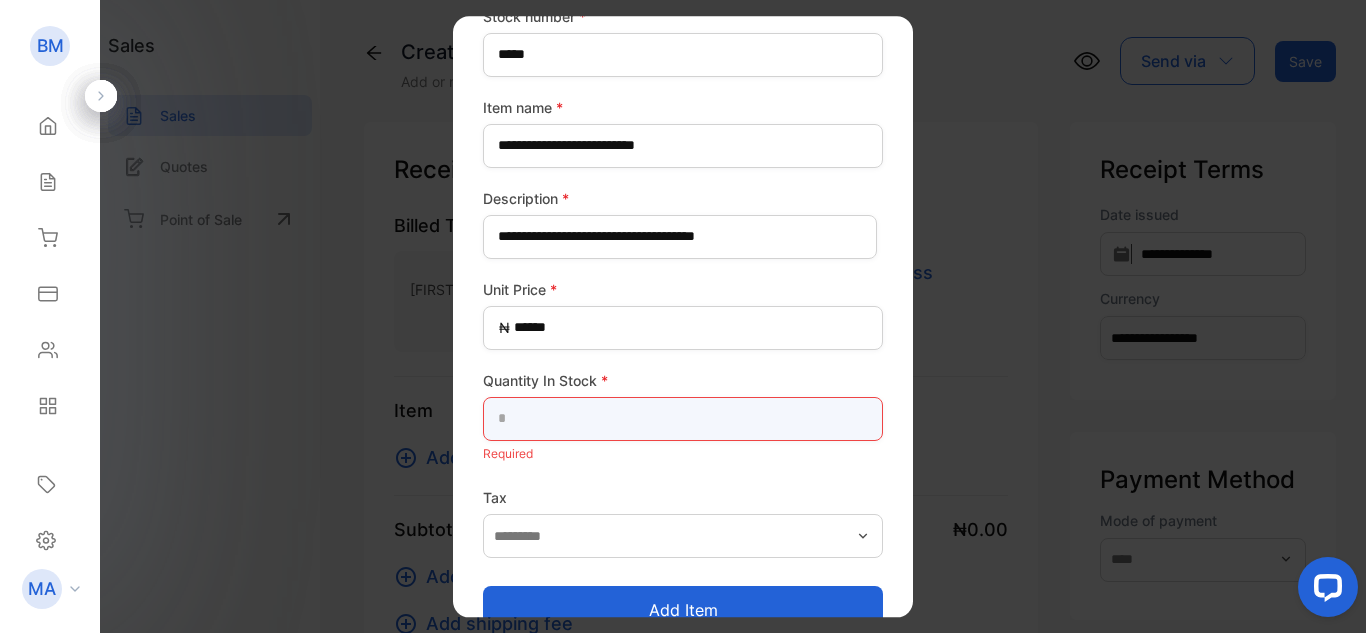 click at bounding box center [683, 419] 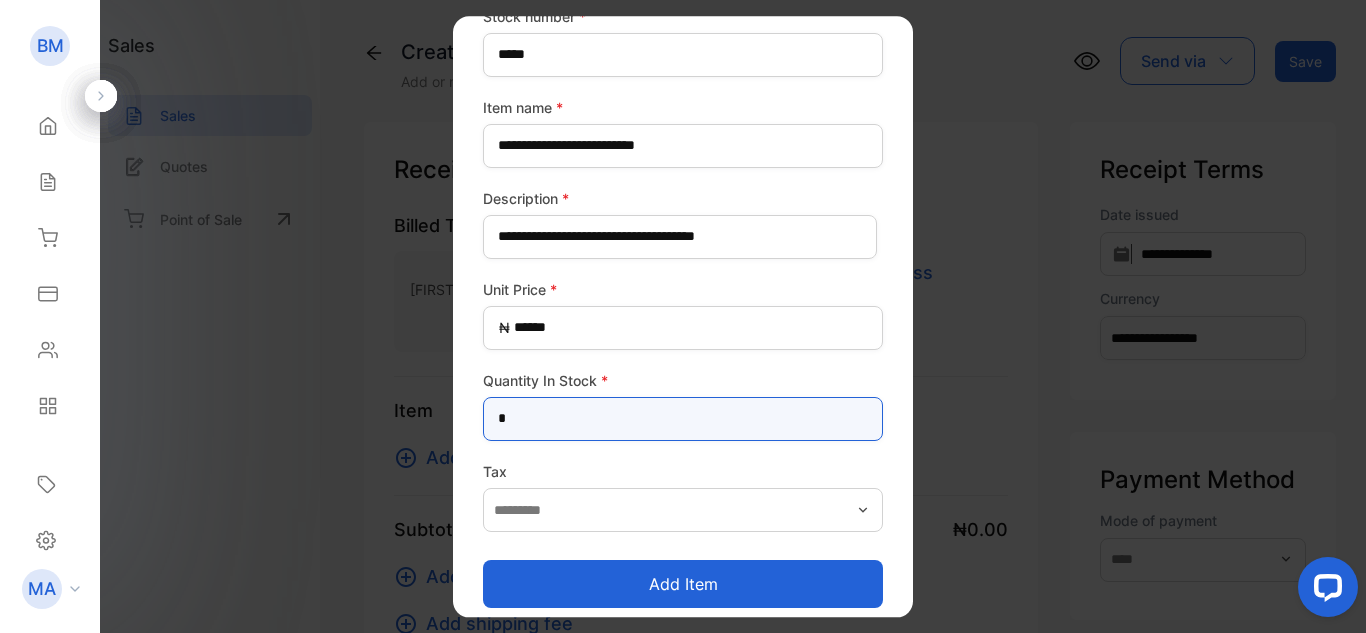 type on "*" 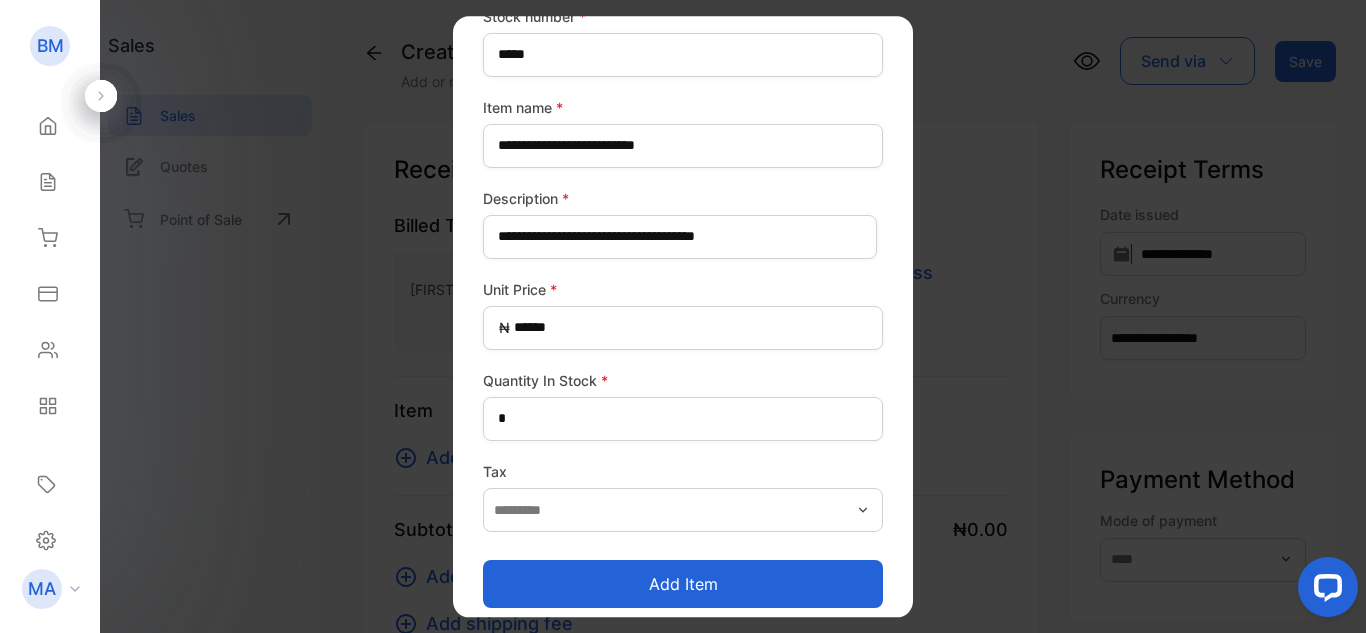 click on "Add item" at bounding box center [683, 584] 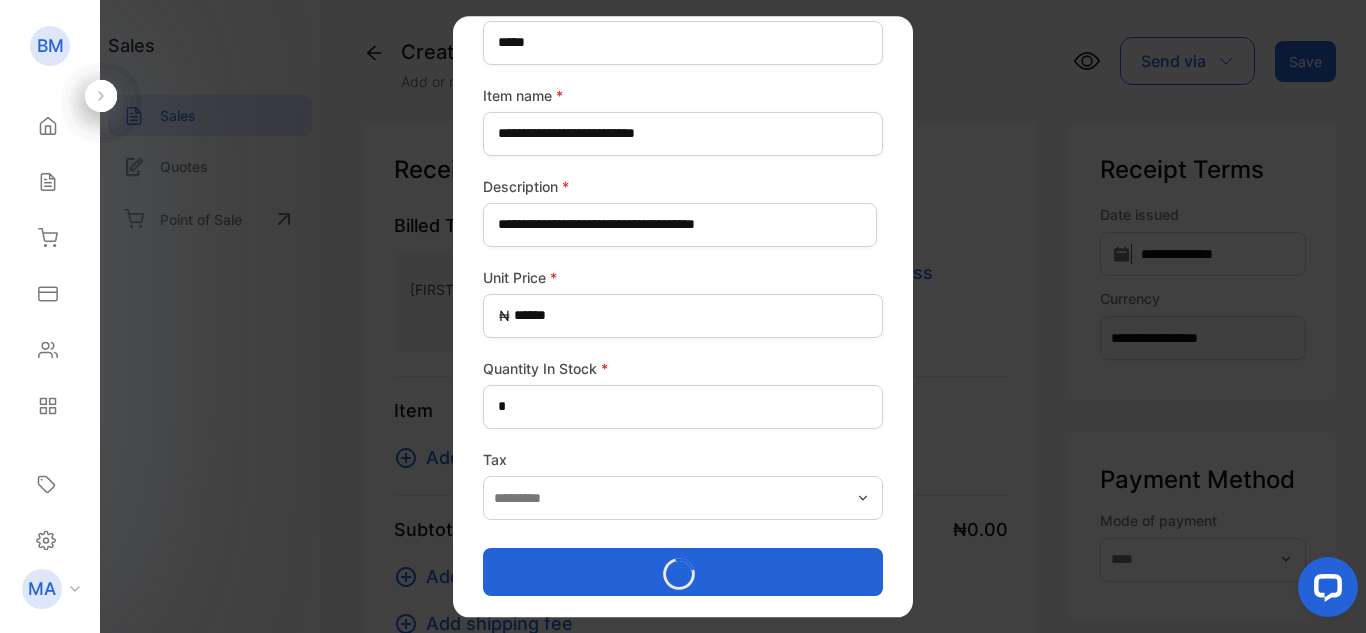 scroll, scrollTop: 215, scrollLeft: 0, axis: vertical 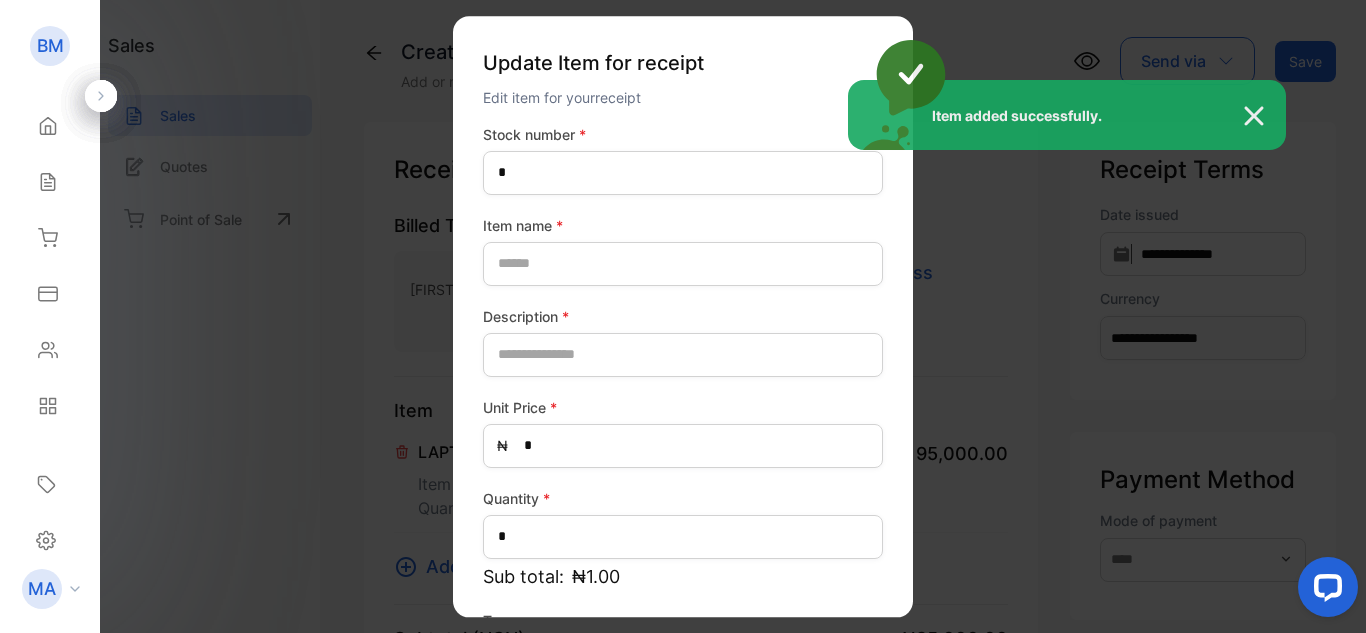 type on "*****" 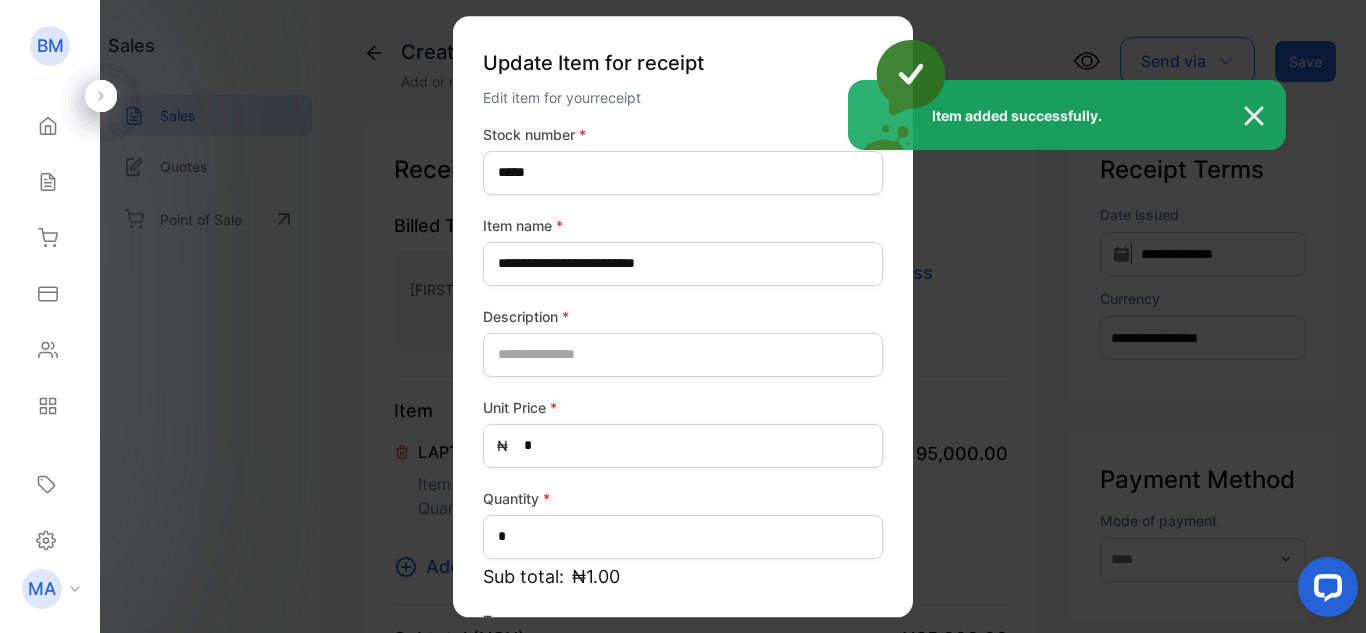 type on "**********" 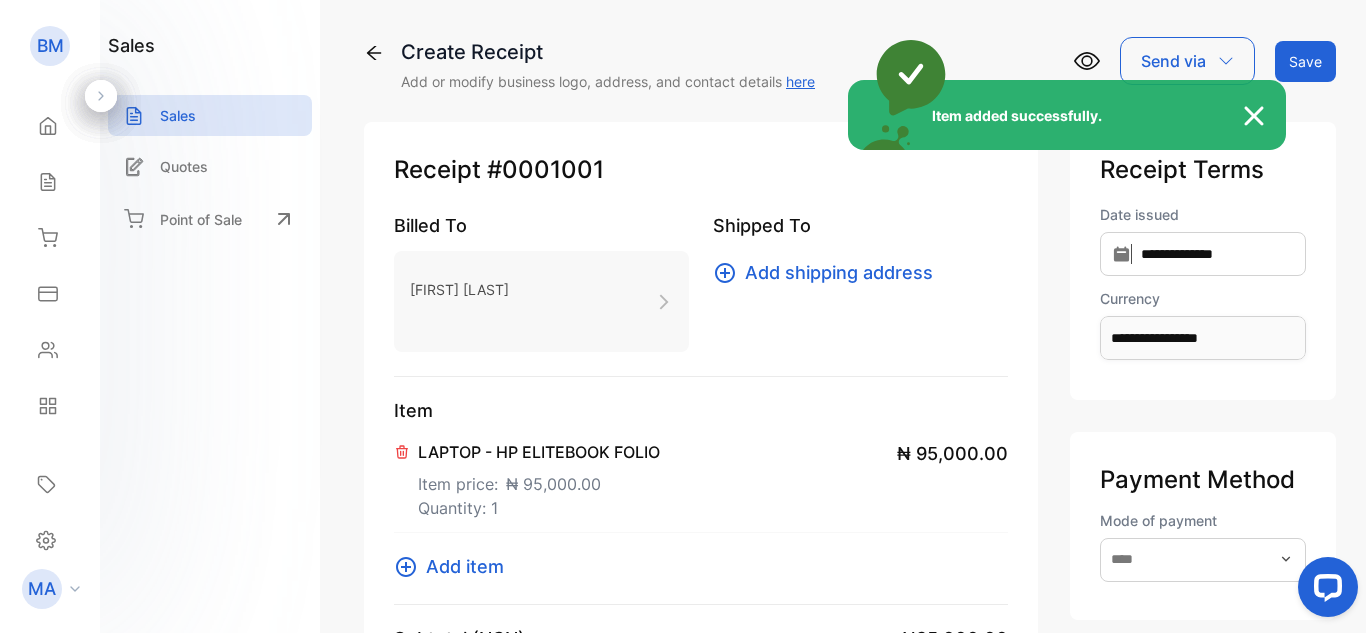 click on "Item added successfully." at bounding box center (683, 316) 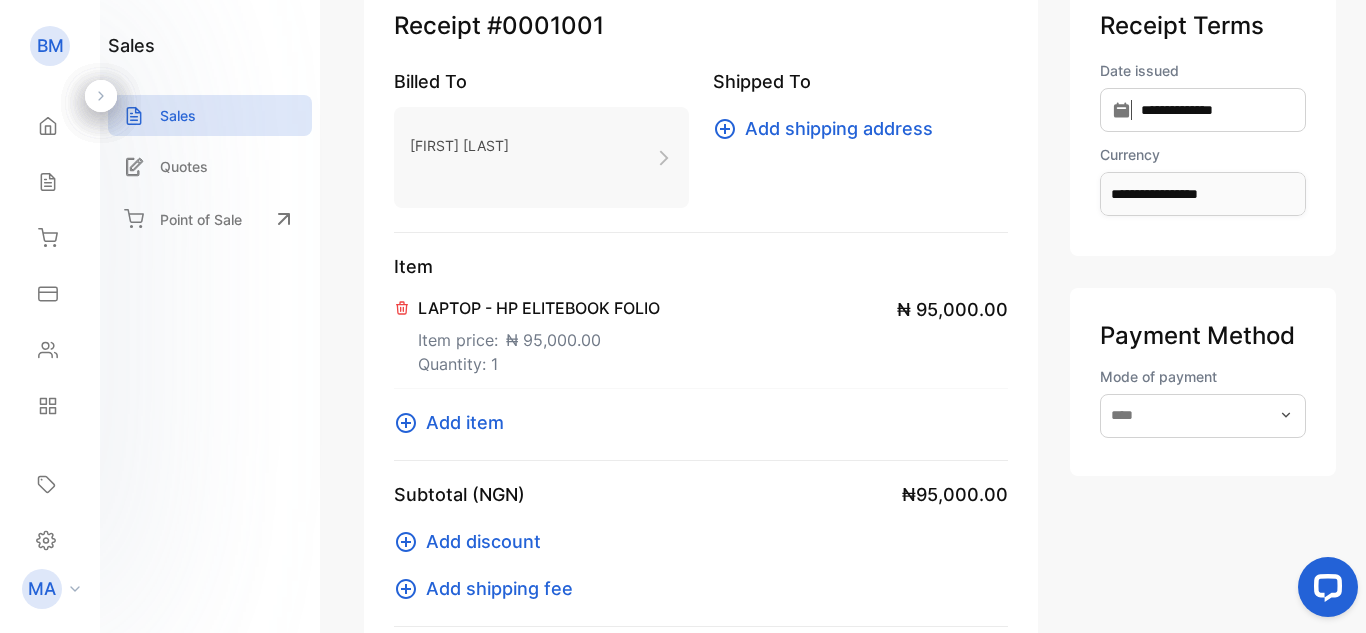 scroll, scrollTop: 0, scrollLeft: 0, axis: both 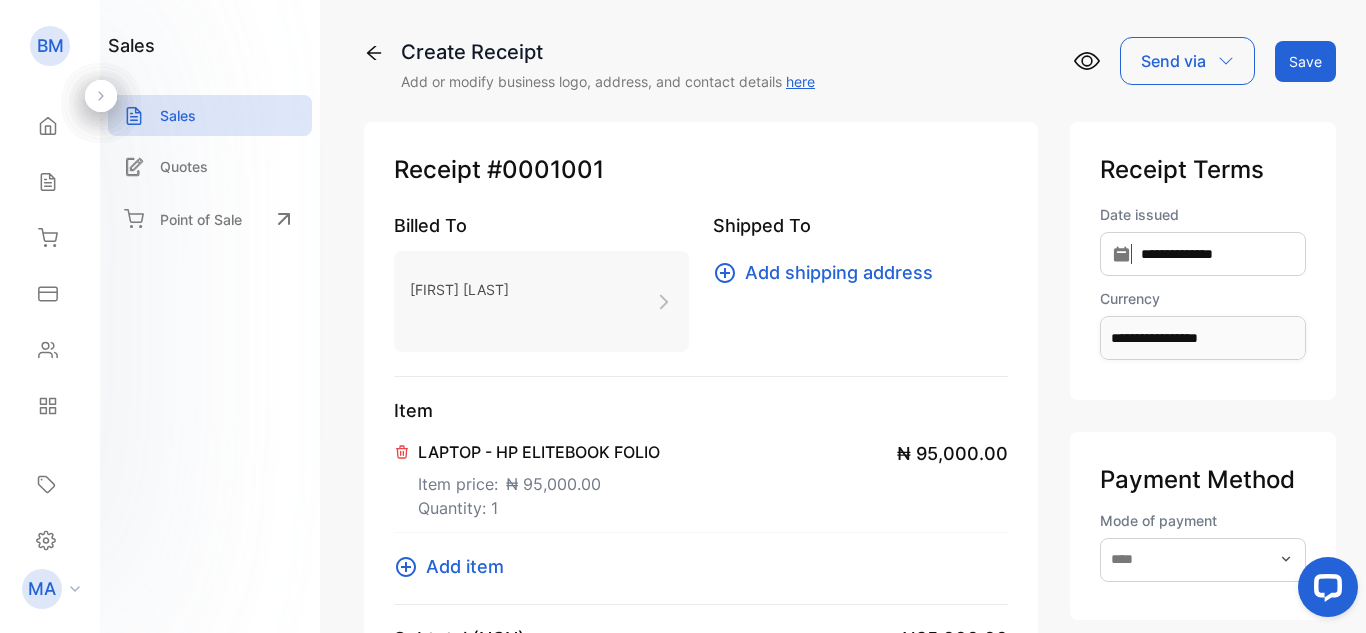click on "Save" at bounding box center [1305, 61] 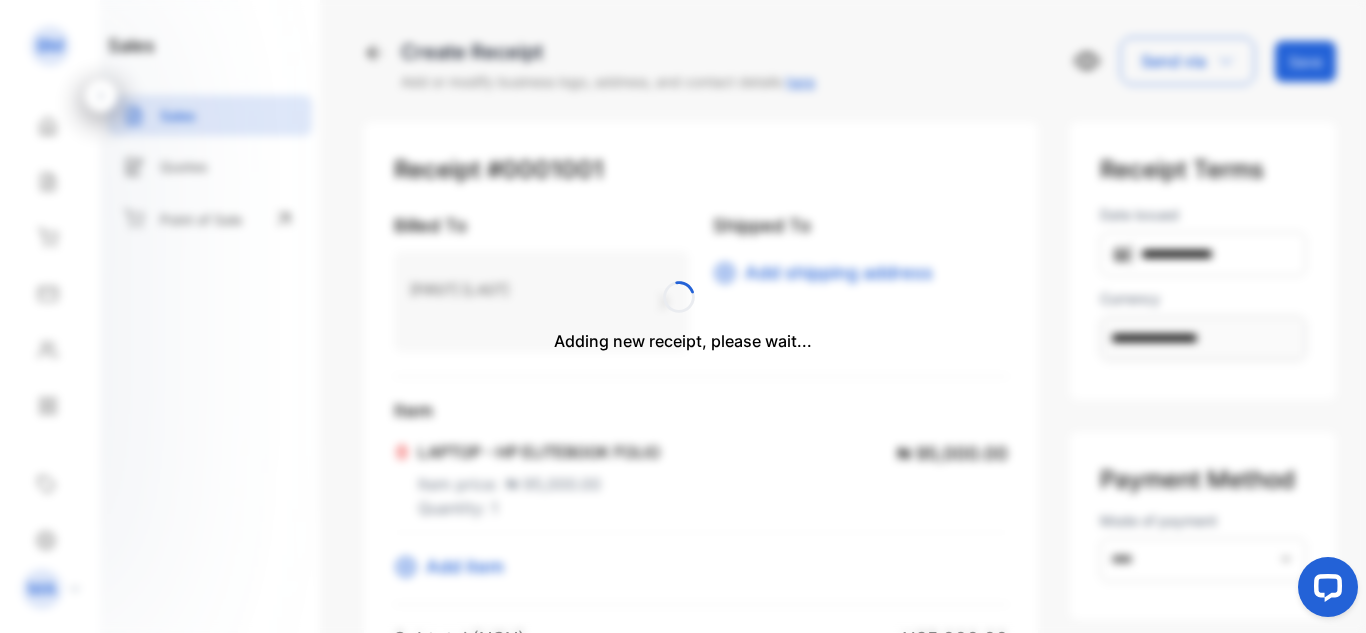 click on "Adding new receipt, please wait..." at bounding box center [683, 316] 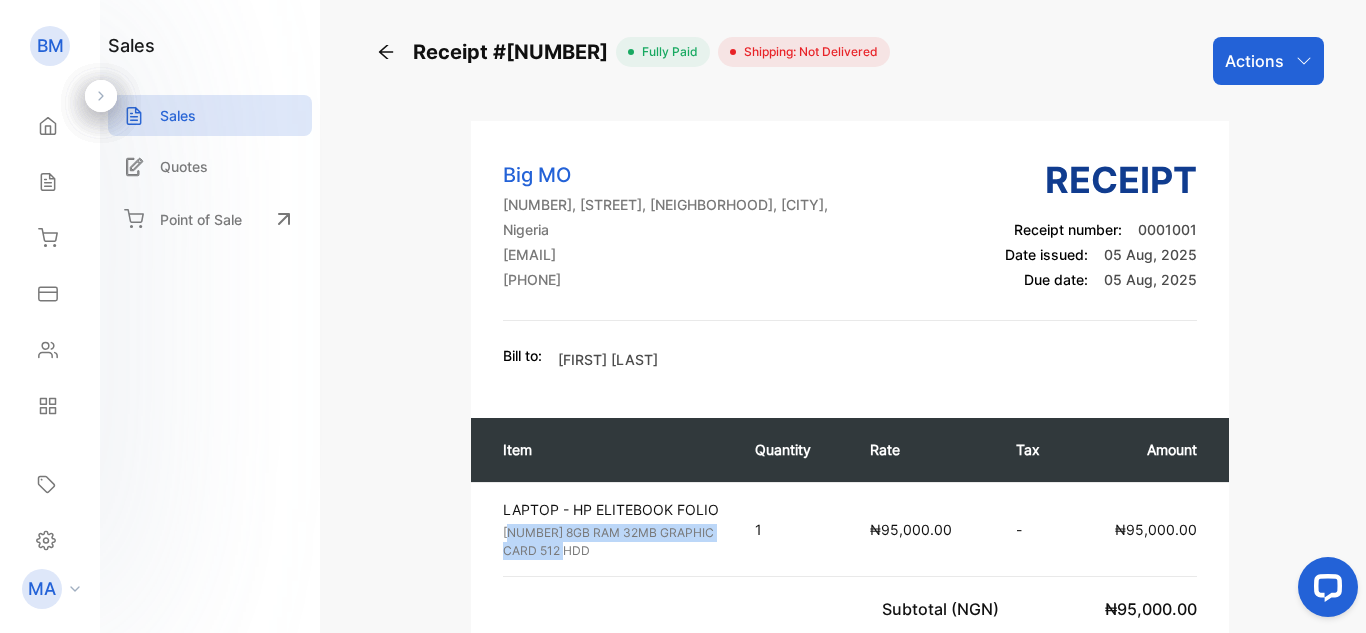 drag, startPoint x: 504, startPoint y: 536, endPoint x: 589, endPoint y: 553, distance: 86.683334 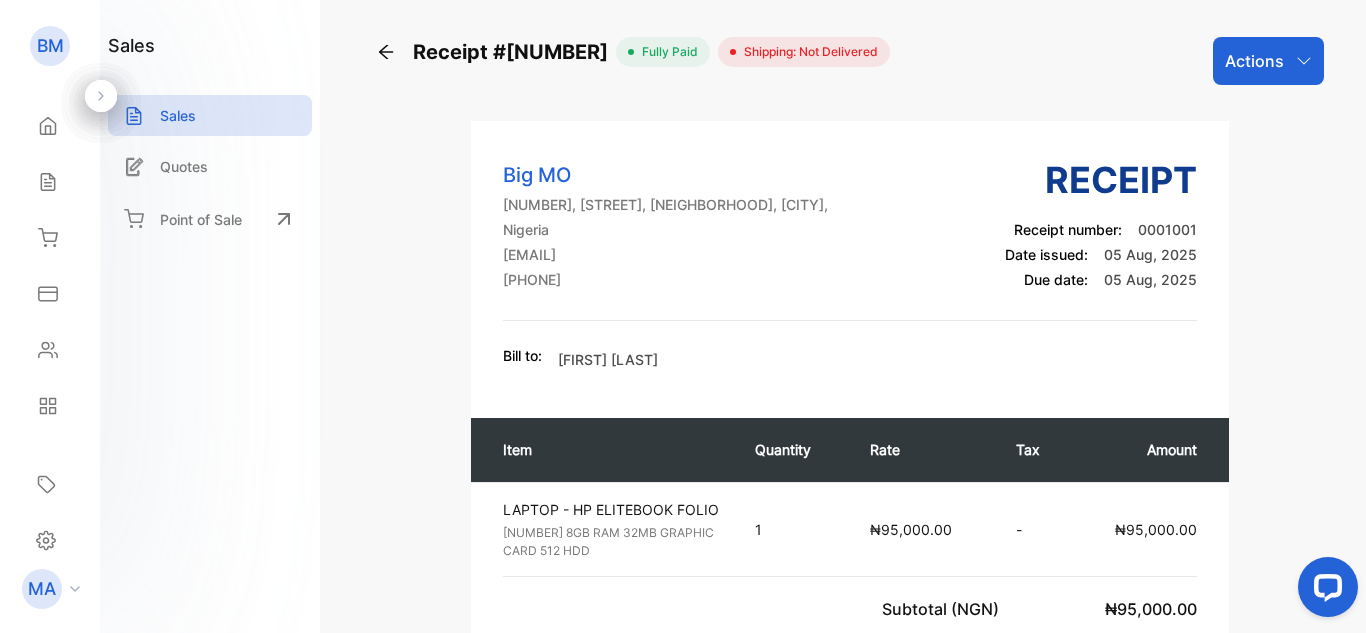 click on "Big MO [NUMBER] [STREET], [NEIGHBORHOOD], [CITY],   [COUNTRY] [EMAIL] [PHONE] Receipt Receipt number:  [NUMBER] Date issued:  [DATE] Due date:  [DATE] Bill to: [FIRST] [LAST] Item Quantity Rate Tax Amount LAPTOP - HP ELITEBOOK FOLIO  [NUMBER] 8GB RAM 32MB GRAPHIC CARD 512 HDD Unit price:    ₦95,000.00 1 ₦95,000.00 - ₦95,000.00 Subtotal (NGN) ₦95,000.00 Total Due (NGN) ₦95,000.00 Paid (NGN) ₦95,000.00 Balance (NGN) ₦0.00" at bounding box center [850, 514] 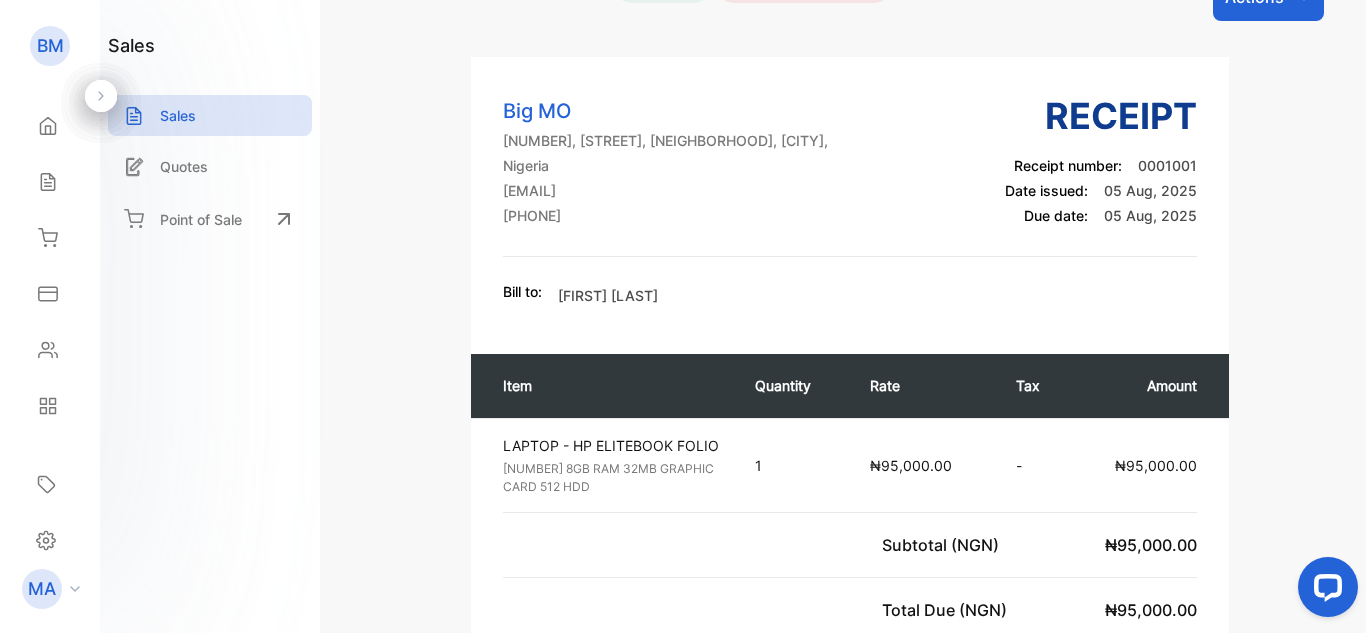 scroll, scrollTop: 100, scrollLeft: 0, axis: vertical 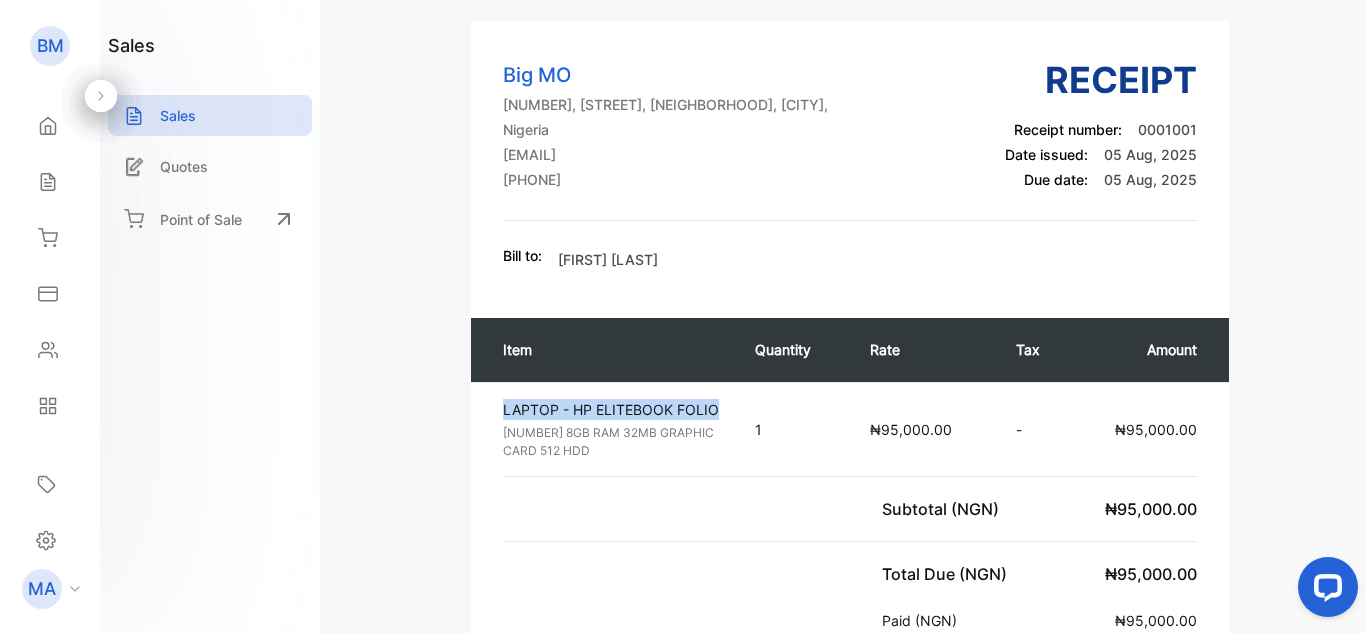 drag, startPoint x: 500, startPoint y: 411, endPoint x: 715, endPoint y: 402, distance: 215.1883 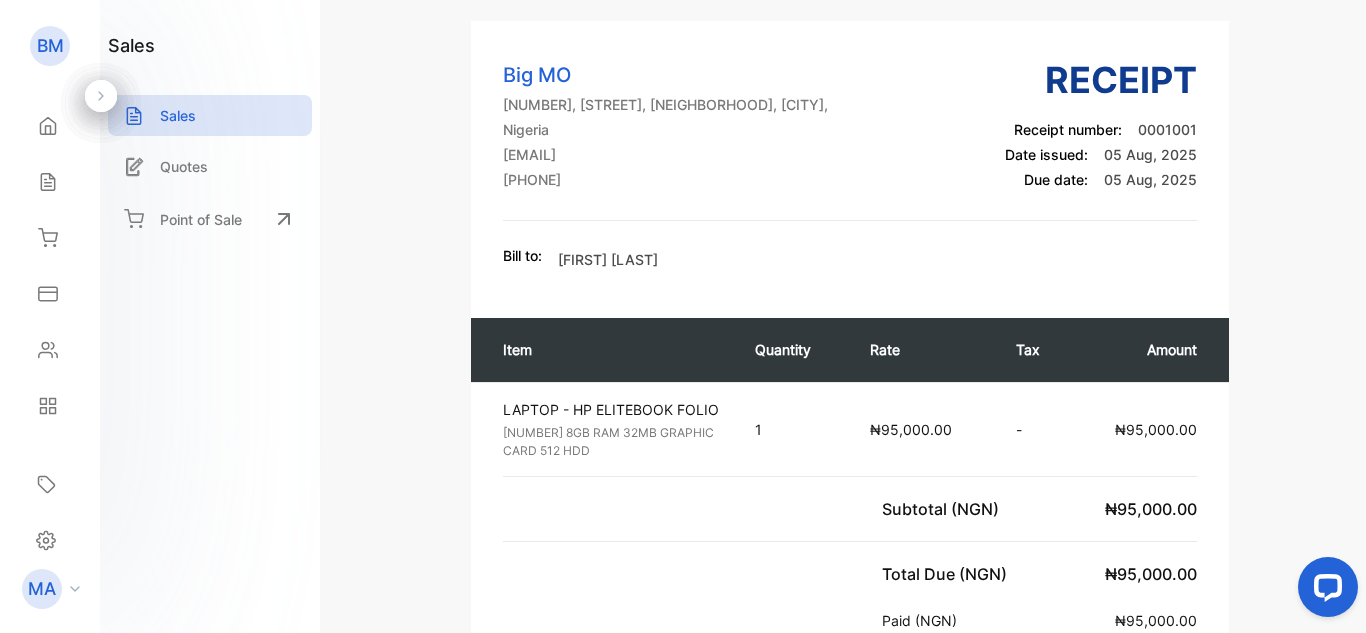 click on "Receipt #[NUMBER]   fully paid Shipping:   Not Delivered   Actions Big MO [NUMBER] [STREET], [NEIGHBORHOOD], [CITY],   [COUNTRY] [EMAIL] [PHONE] Receipt Receipt number:  [NUMBER] Date issued:  [DATE] Due date:  [DATE] Bill to: [FIRST] [LAST] Item Quantity Rate Tax Amount LAPTOP - HP ELITEBOOK FOLIO  [NUMBER] 8GB RAM 32MB GRAPHIC CARD 512 HDD Unit price:    ₦95,000.00 1 ₦95,000.00 - ₦95,000.00 Subtotal (NGN) ₦95,000.00 Total Due (NGN) ₦95,000.00 Paid (NGN) ₦95,000.00 Balance (NGN) ₦0.00 Payment History for Receipt #[NUMBER] Date Mode of Payment Channel Amount Payment Status Aug 05, 2025 Cash Vencru ₦ 95000.00 Paid Powered by  Track your business profits, store your clients information, manage your inventory, send invoices, get paid - all on Vencru" at bounding box center (850, 565) 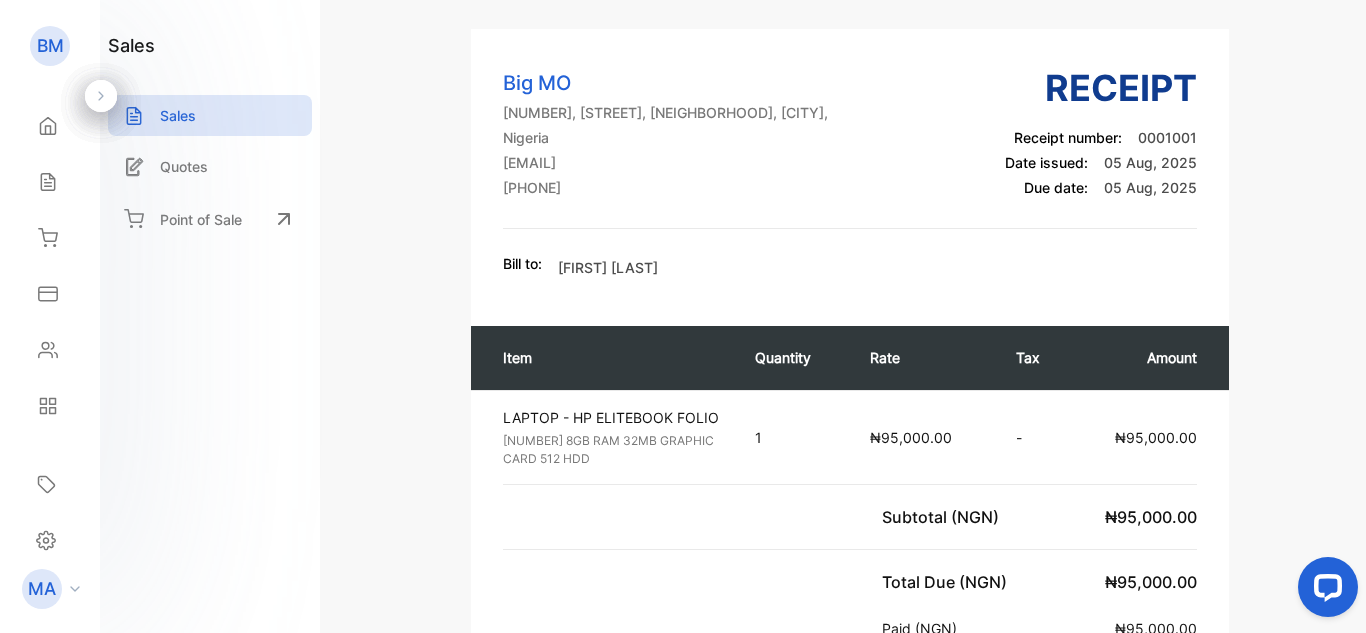 scroll, scrollTop: 72, scrollLeft: 0, axis: vertical 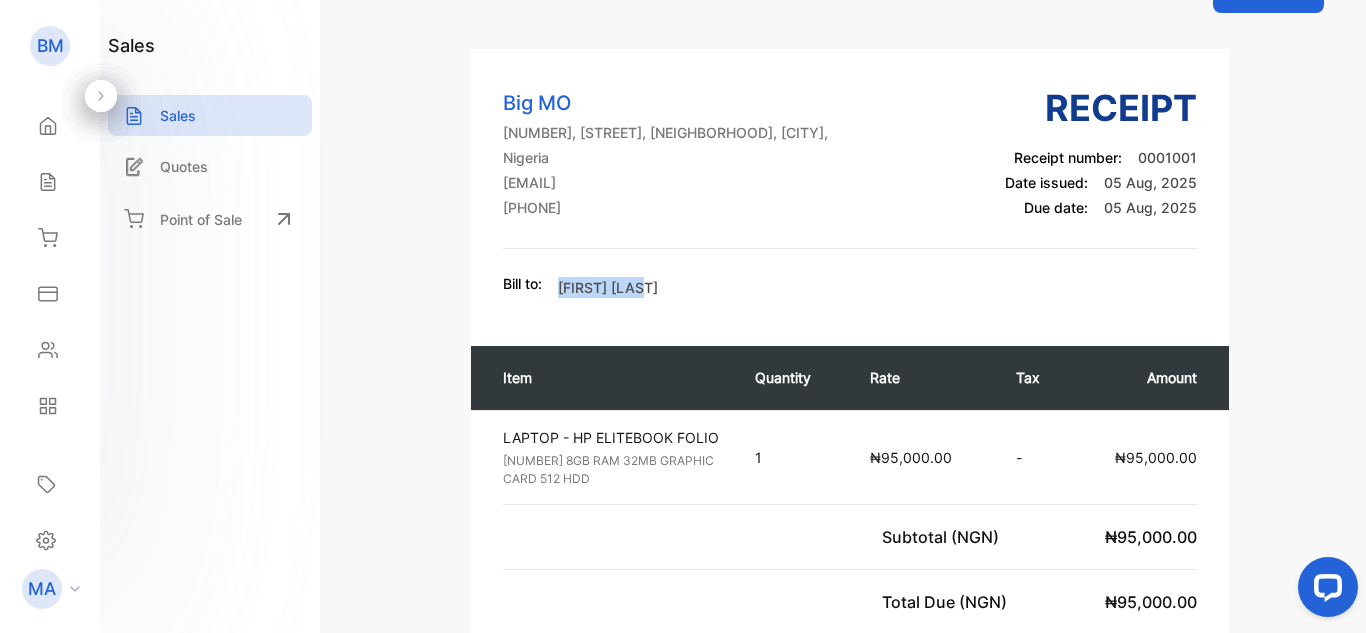 drag, startPoint x: 562, startPoint y: 283, endPoint x: 666, endPoint y: 282, distance: 104.00481 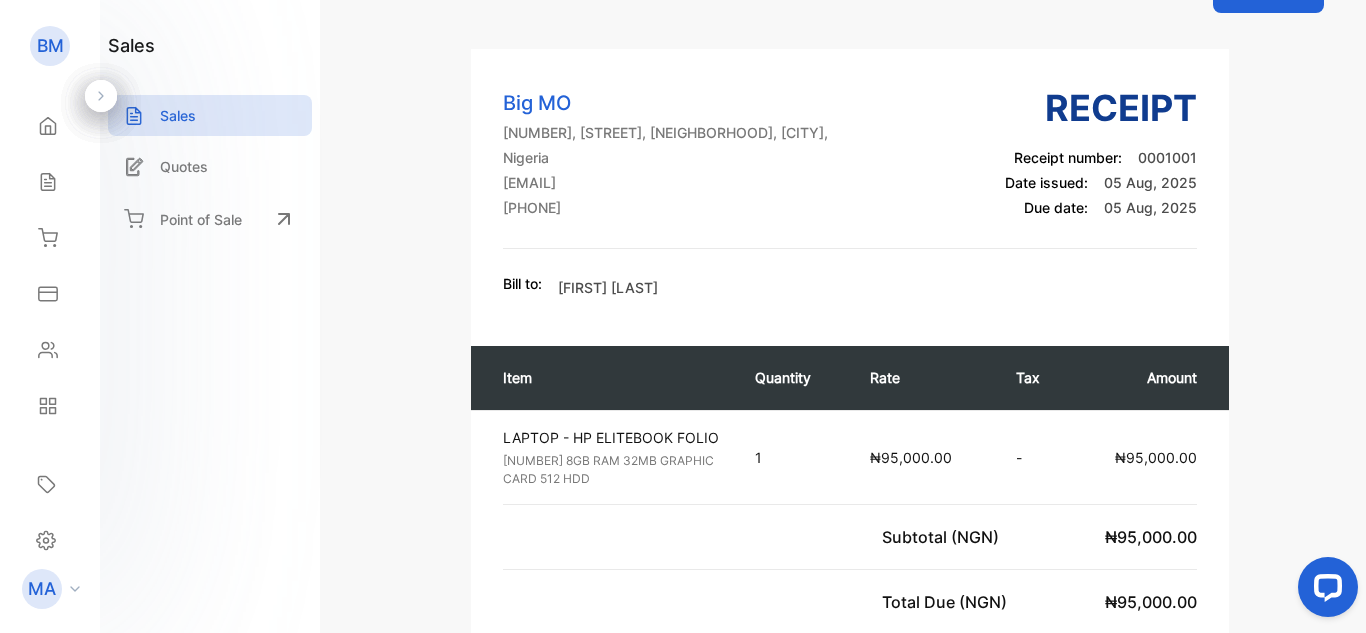 click on "Receipt #[NUMBER]   fully paid Shipping:   Not Delivered   Actions Big MO [NUMBER] [STREET], [NEIGHBORHOOD], [CITY],   [COUNTRY] [EMAIL] [PHONE] Receipt Receipt number:  [NUMBER] Date issued:  [DATE] Due date:  [DATE] Bill to: [FIRST] [LAST] Item Quantity Rate Tax Amount LAPTOP - HP ELITEBOOK FOLIO  [NUMBER] 8GB RAM 32MB GRAPHIC CARD 512 HDD Unit price:    ₦95,000.00 1 ₦95,000.00 - ₦95,000.00 Subtotal (NGN) ₦95,000.00 Total Due (NGN) ₦95,000.00 Paid (NGN) ₦95,000.00 Balance (NGN) ₦0.00 Payment History for Receipt #[NUMBER] Date Mode of Payment Channel Amount Payment Status Aug 05, 2025 Cash Vencru ₦ 95000.00 Paid Powered by  Track your business profits, store your clients information, manage your inventory, send invoices, get paid - all on Vencru" at bounding box center [850, 593] 